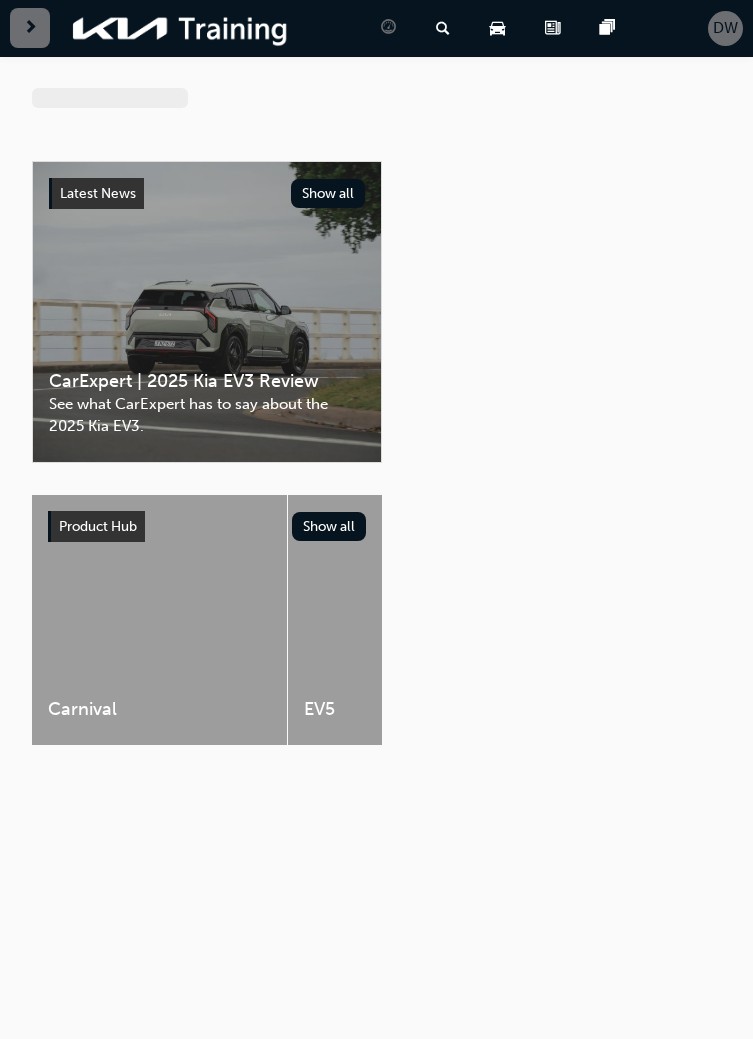 scroll, scrollTop: 0, scrollLeft: 0, axis: both 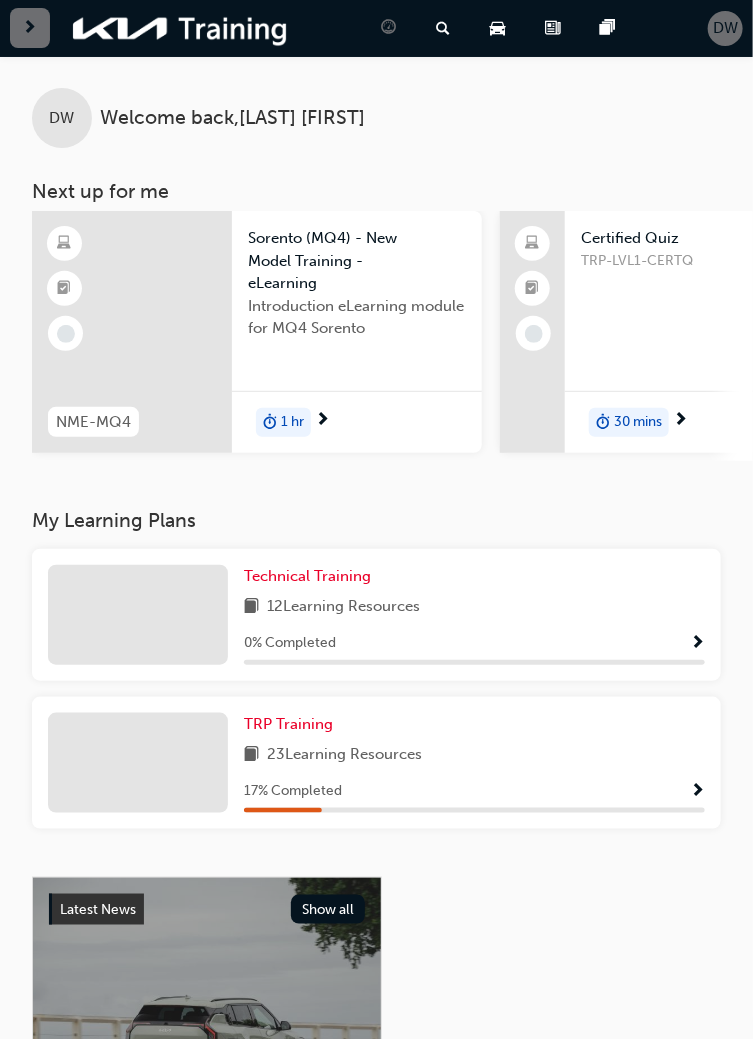 click on "TRP Training 23  Learning Resources 17 % Completed" at bounding box center (474, 763) 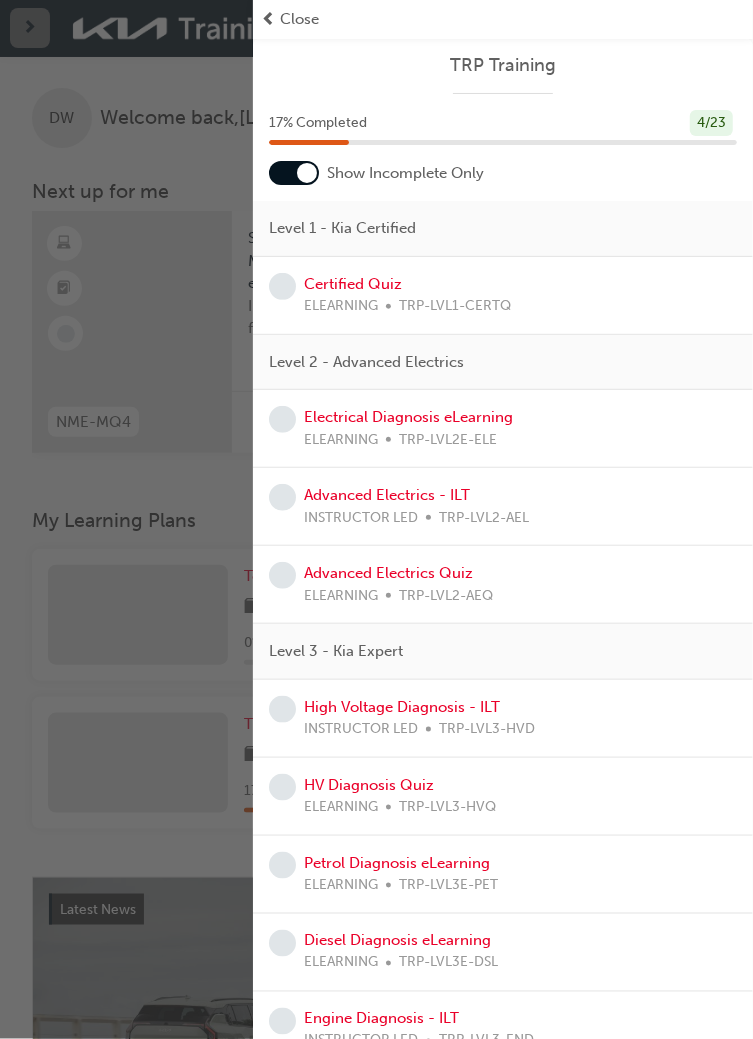 click on "Certified Quiz ELEARNING TRP-LVL1-CERTQ" at bounding box center (503, 295) 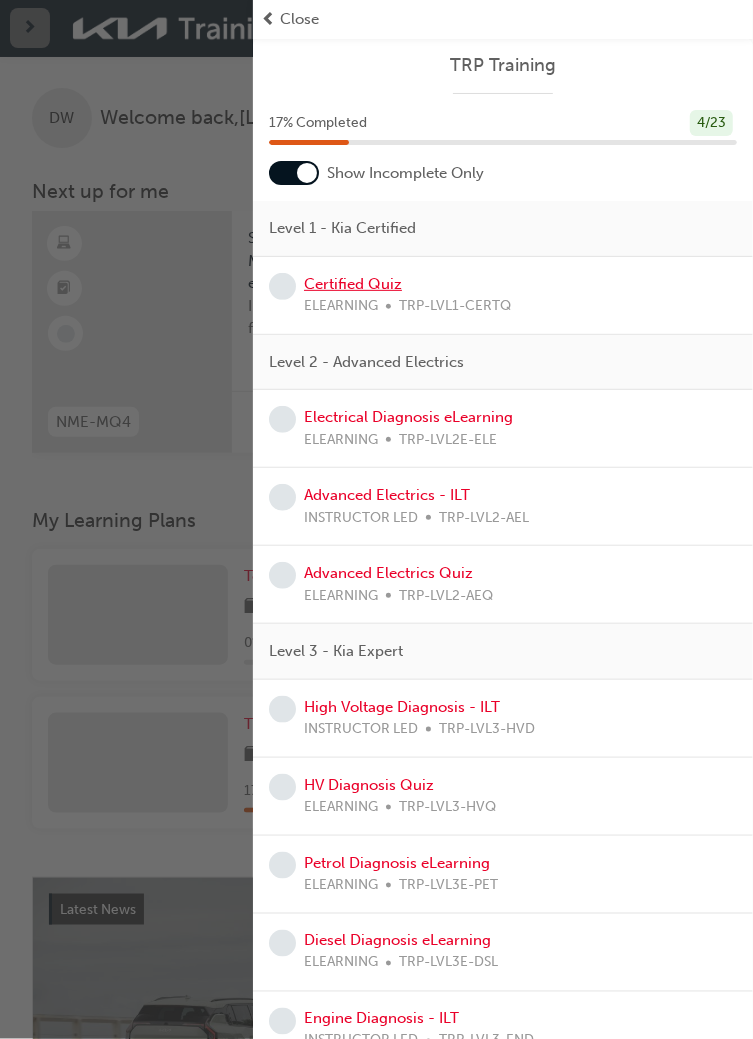 click on "Certified Quiz" at bounding box center (353, 284) 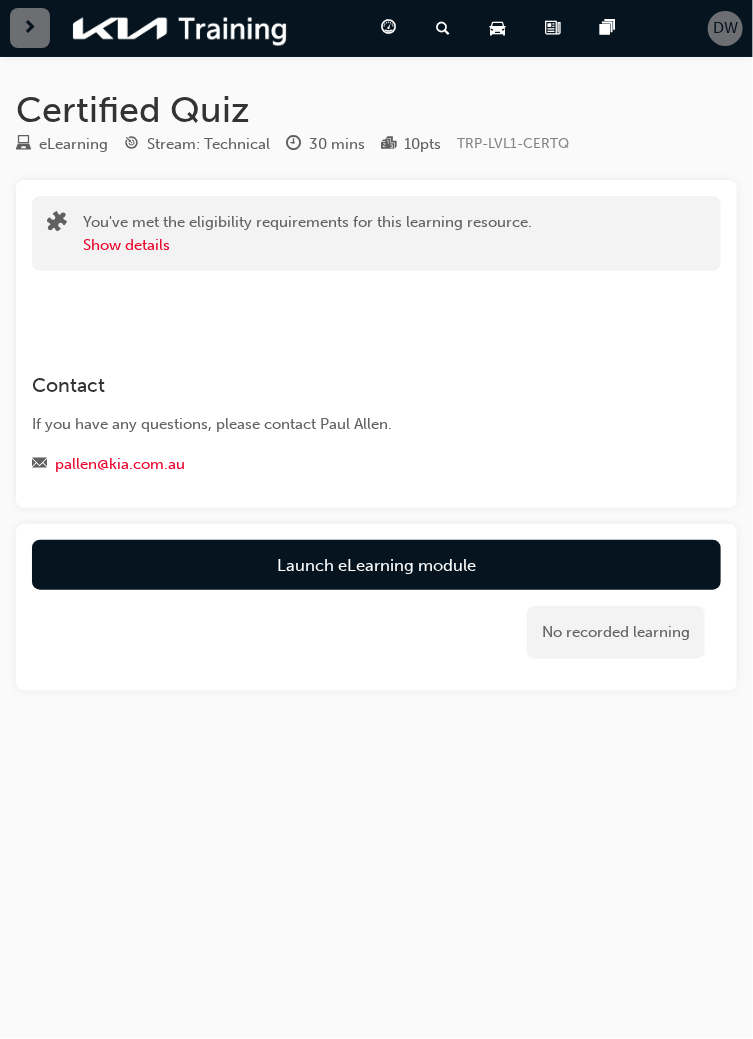 click on "Launch eLearning module" at bounding box center (376, 565) 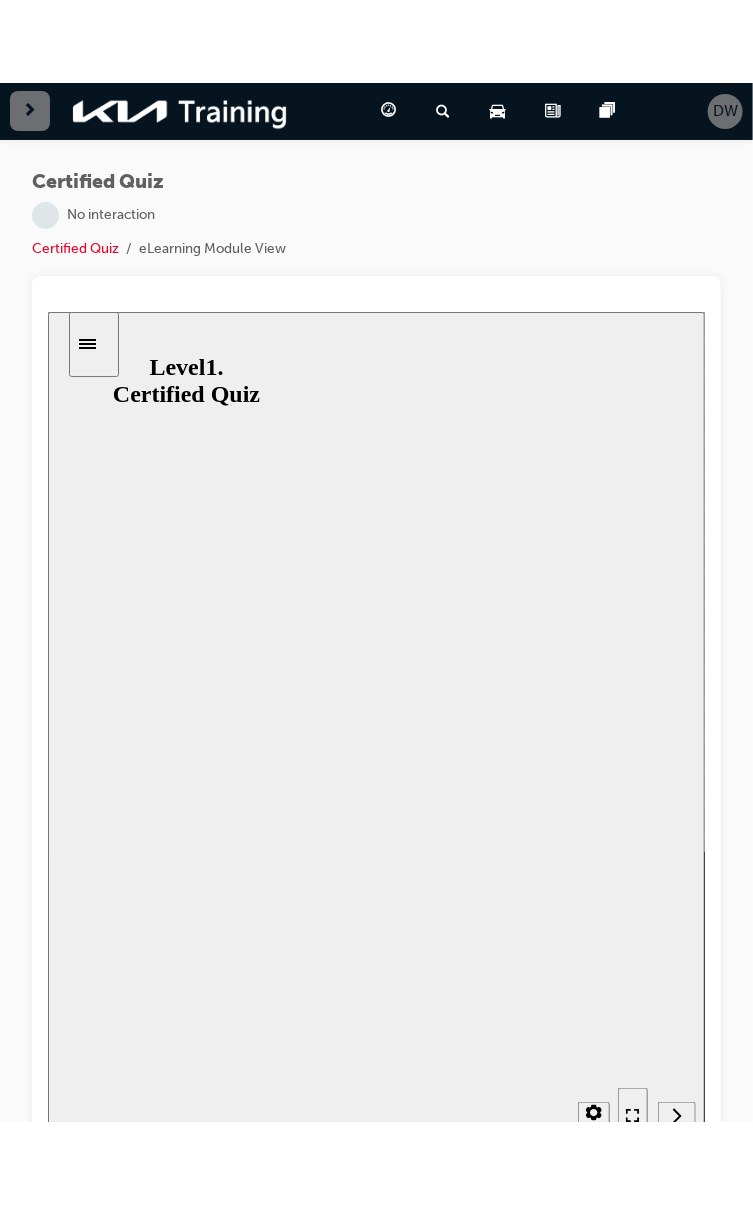 scroll, scrollTop: 0, scrollLeft: 0, axis: both 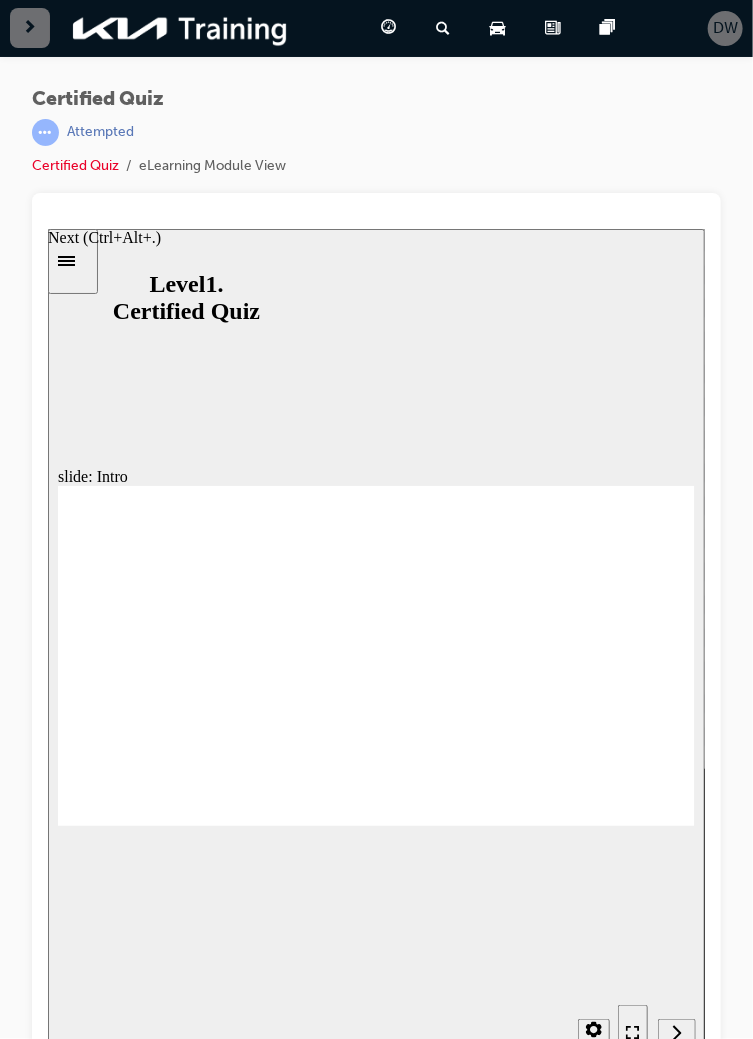 click at bounding box center (676, 1033) 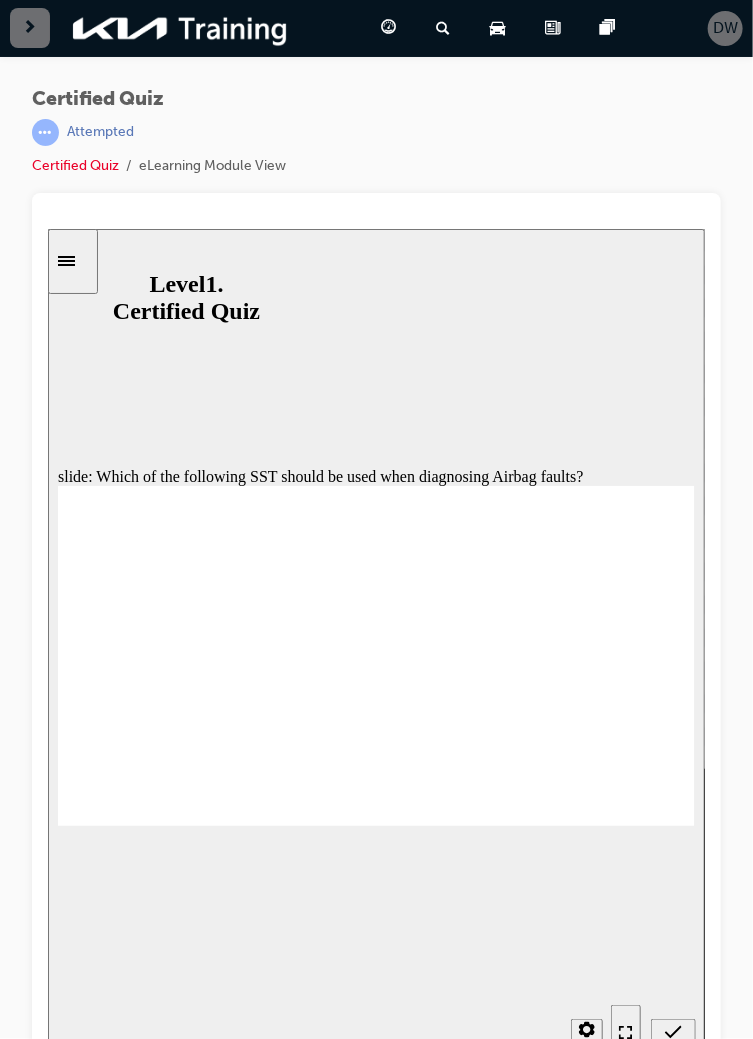 radio on "true" 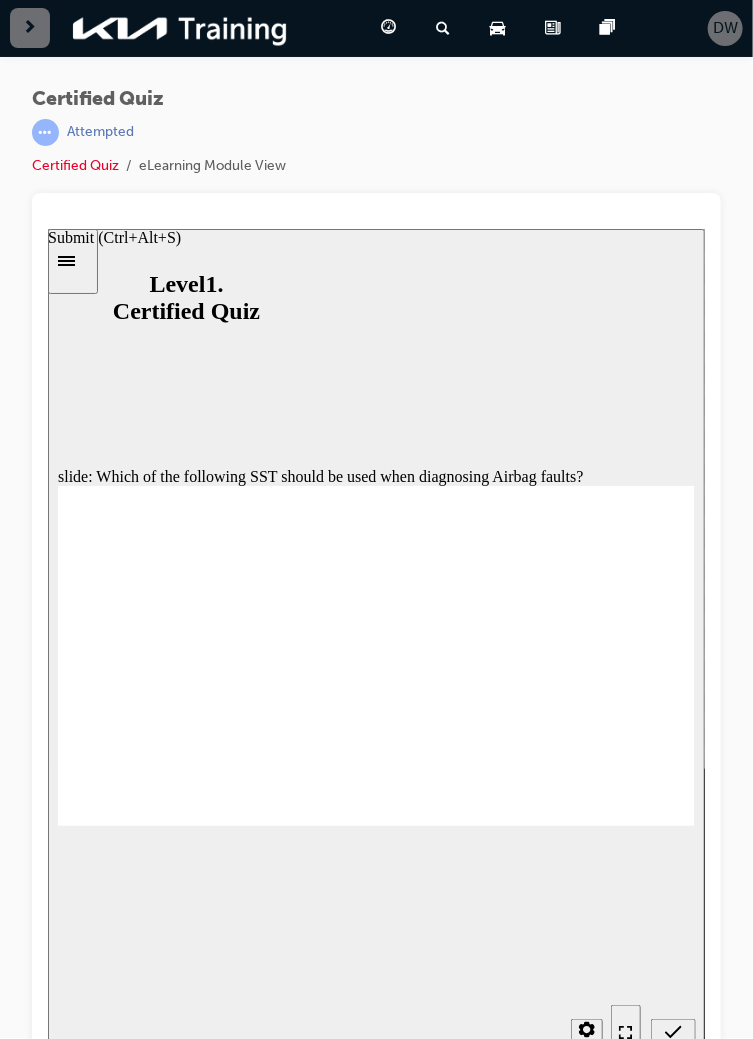 click 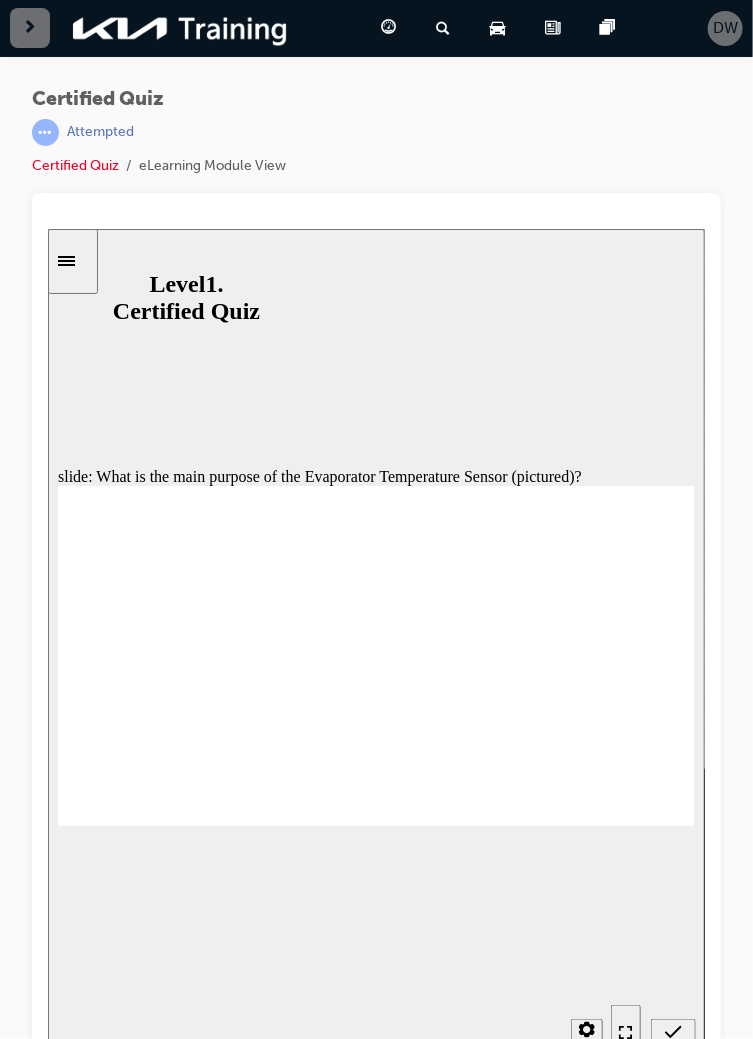 radio on "true" 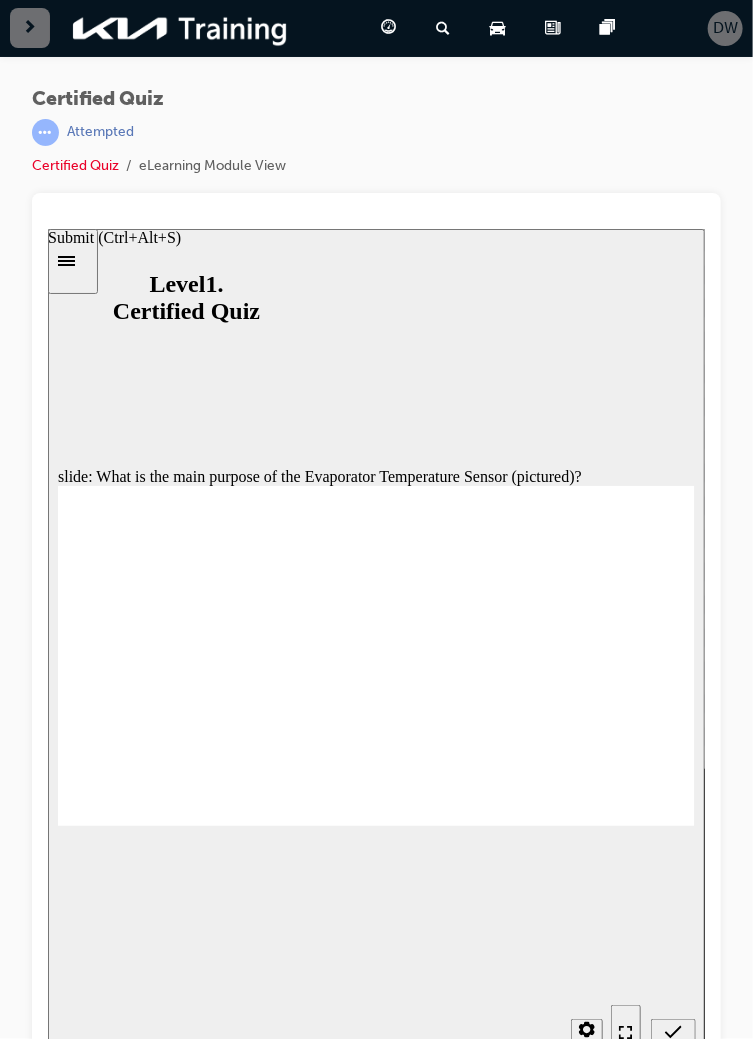 click 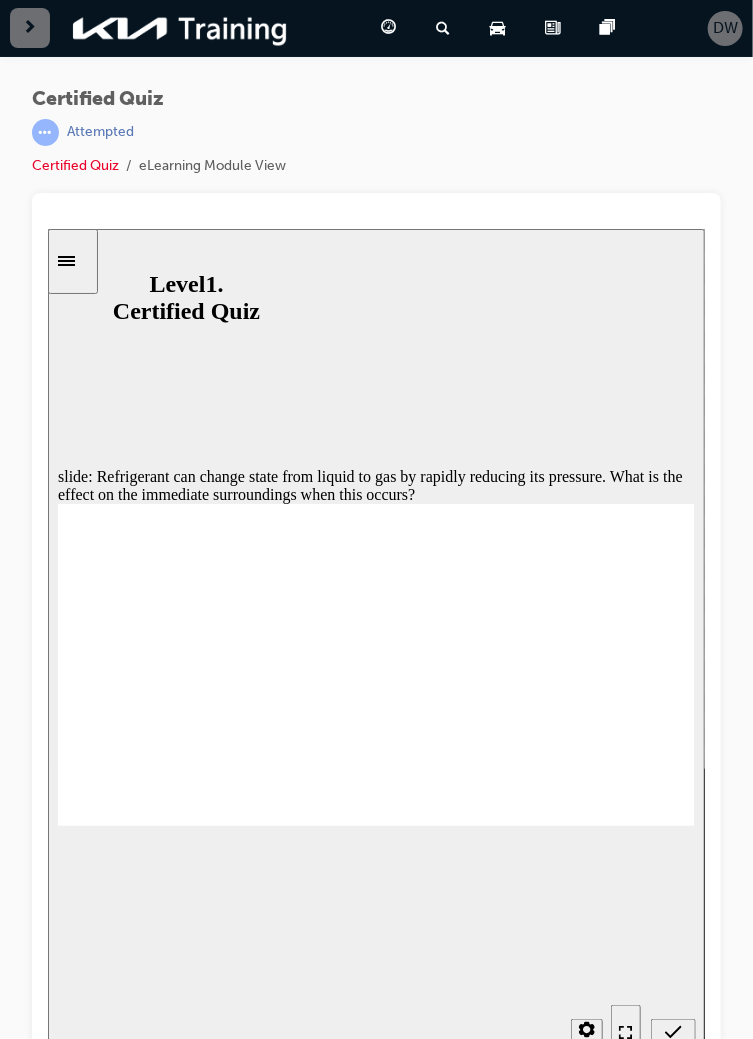 radio on "true" 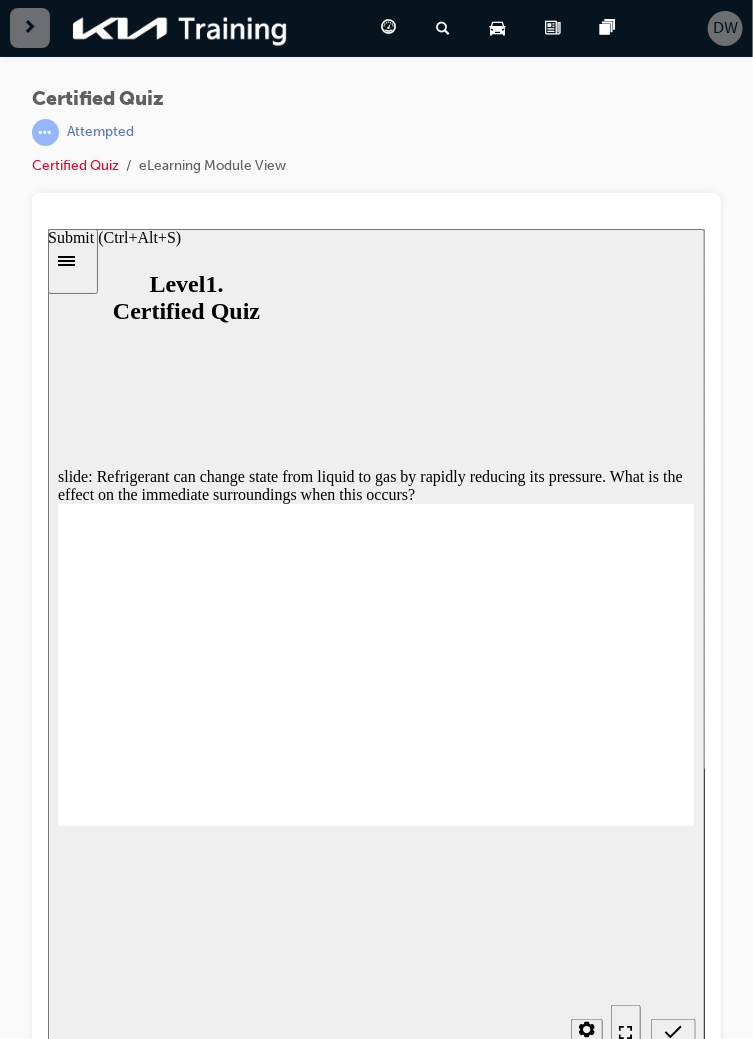 click at bounding box center [672, 1033] 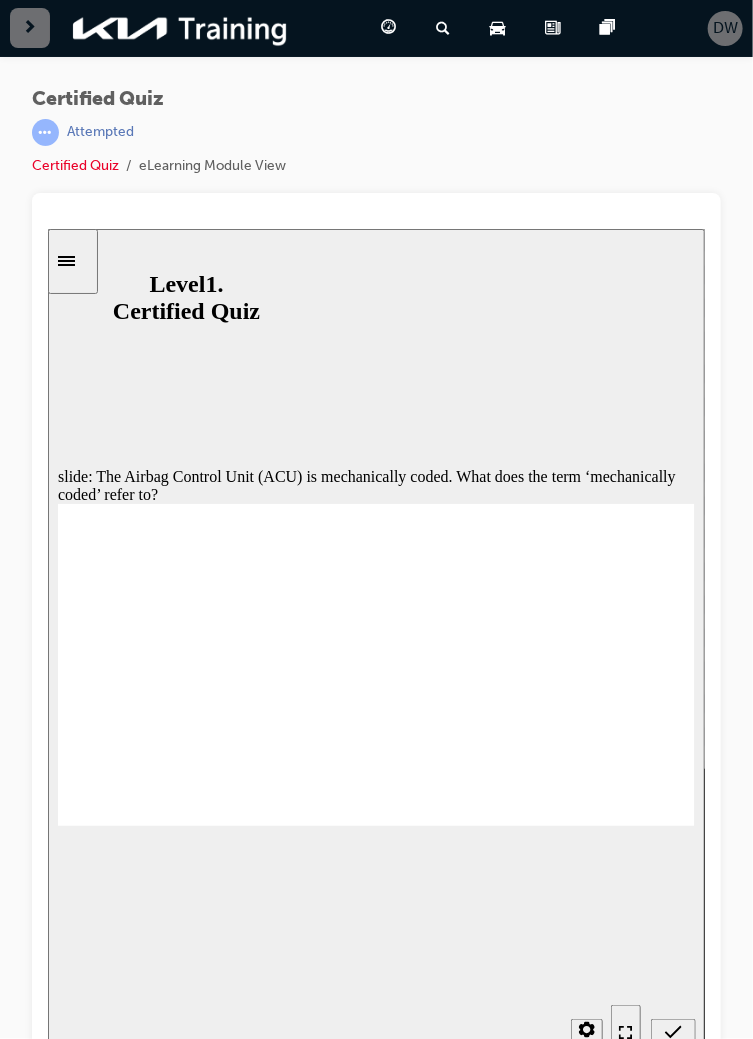 radio on "true" 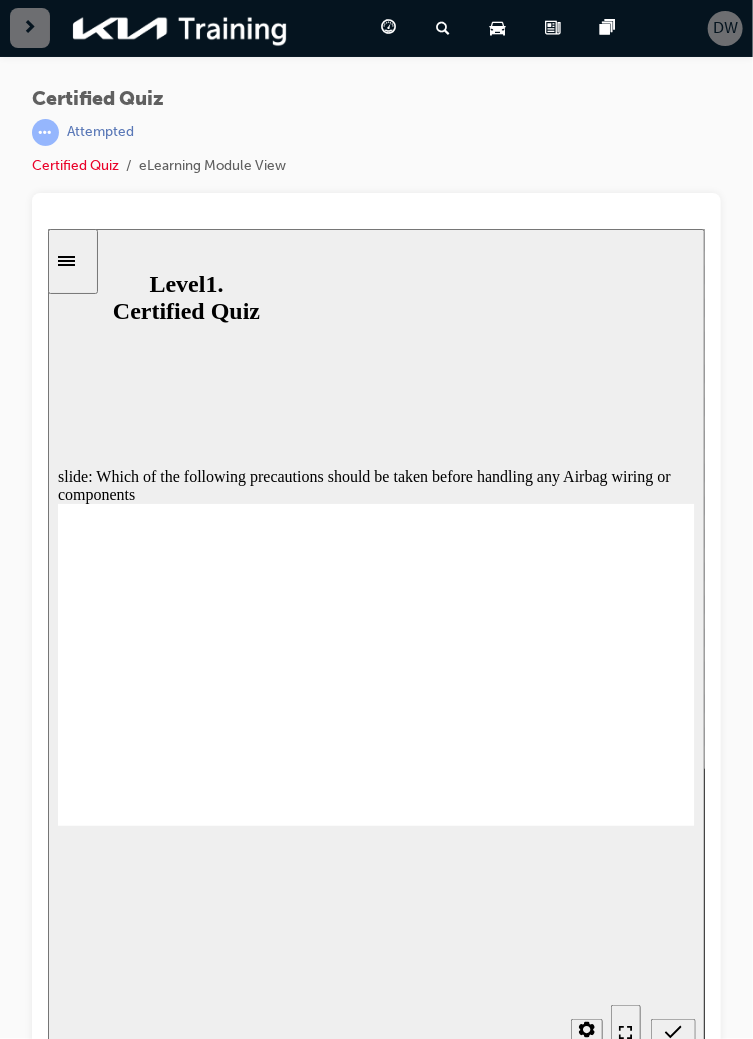 radio on "true" 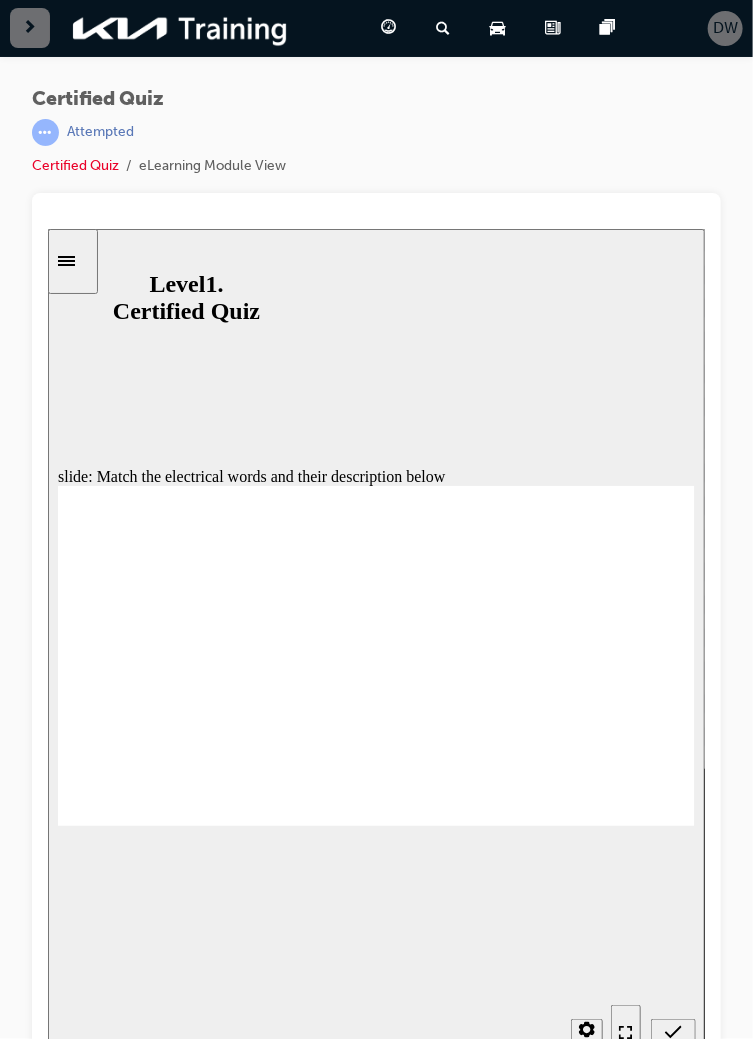 click 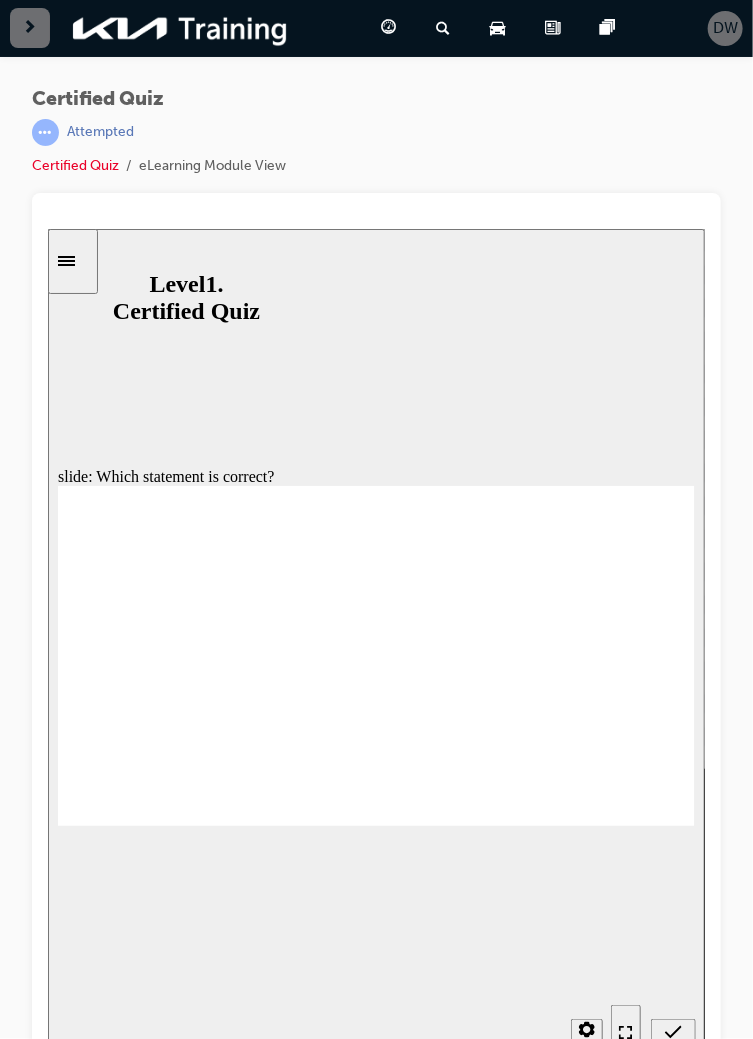 radio on "true" 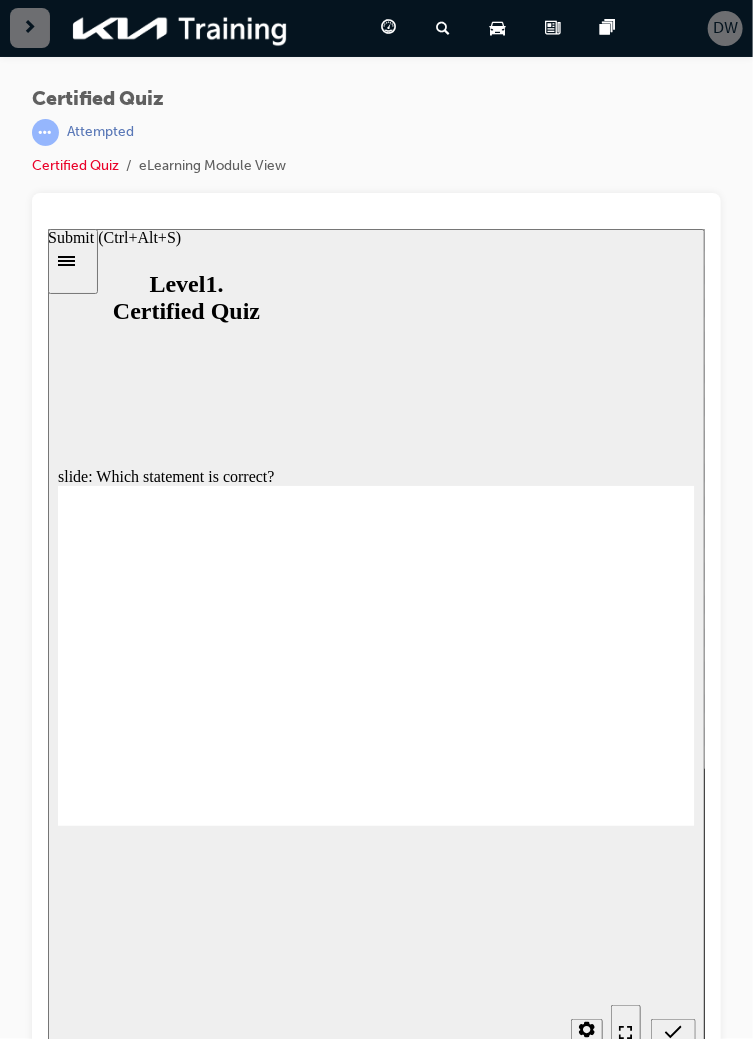 click 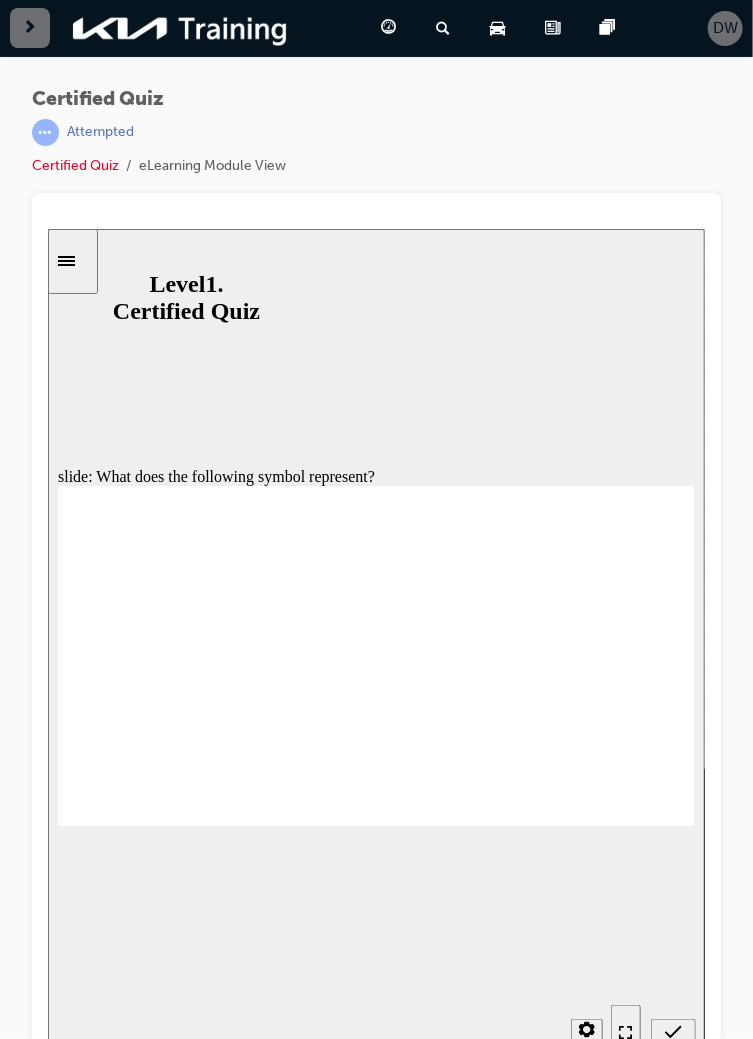 radio on "true" 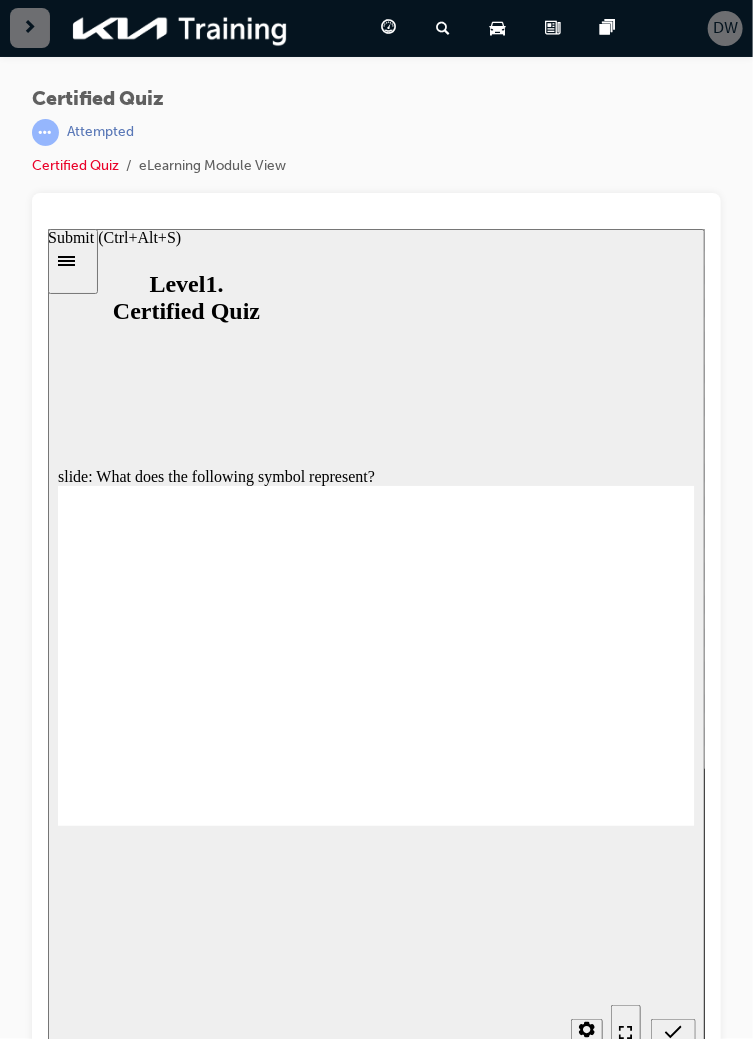 click 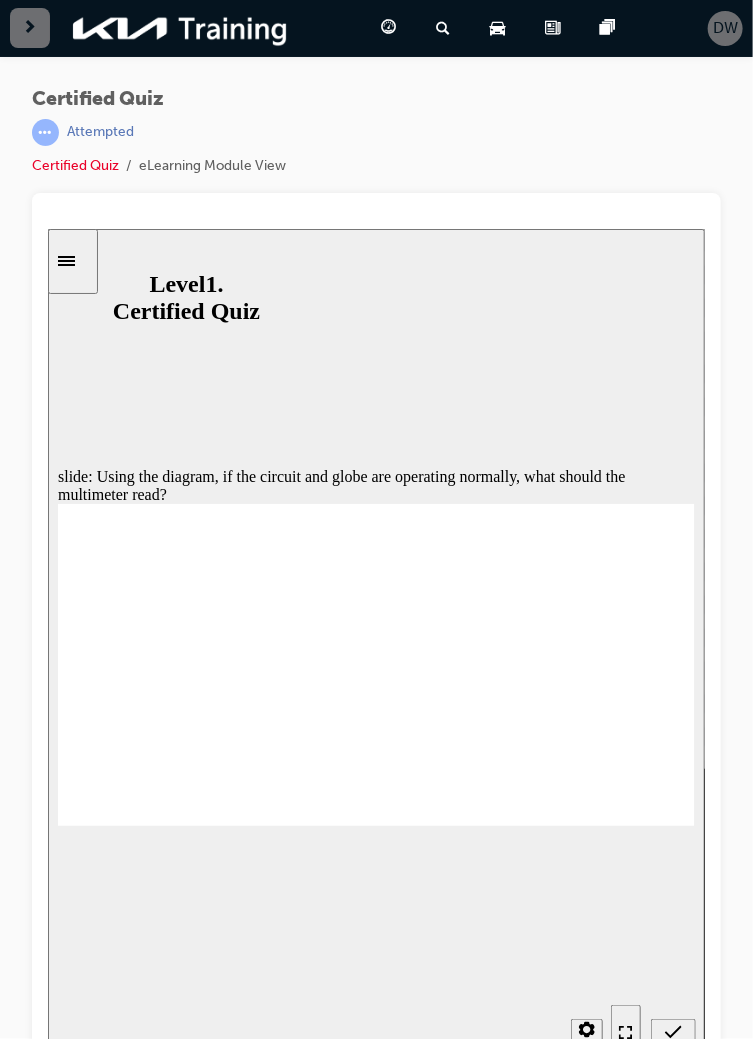 radio on "true" 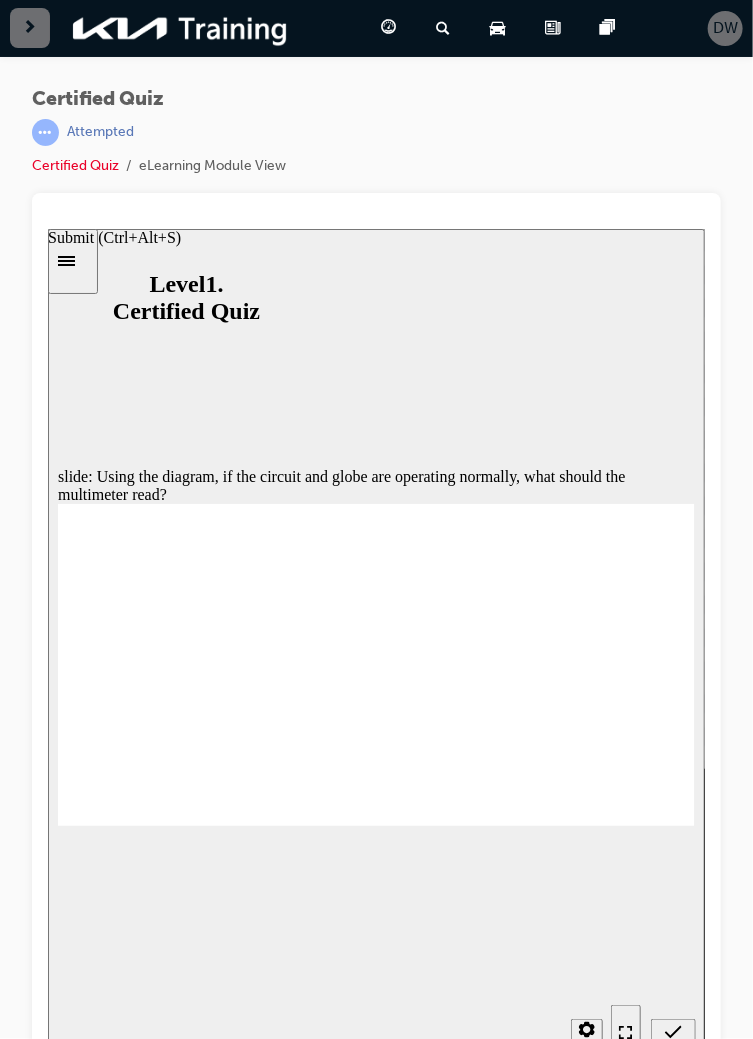 click 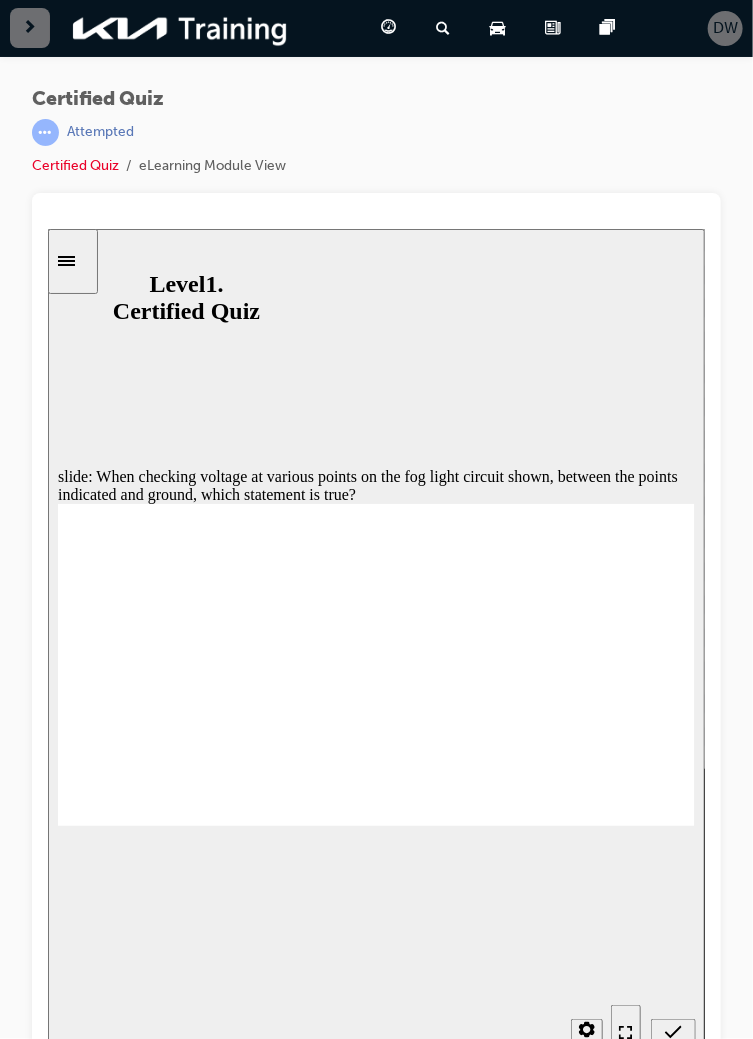 radio on "true" 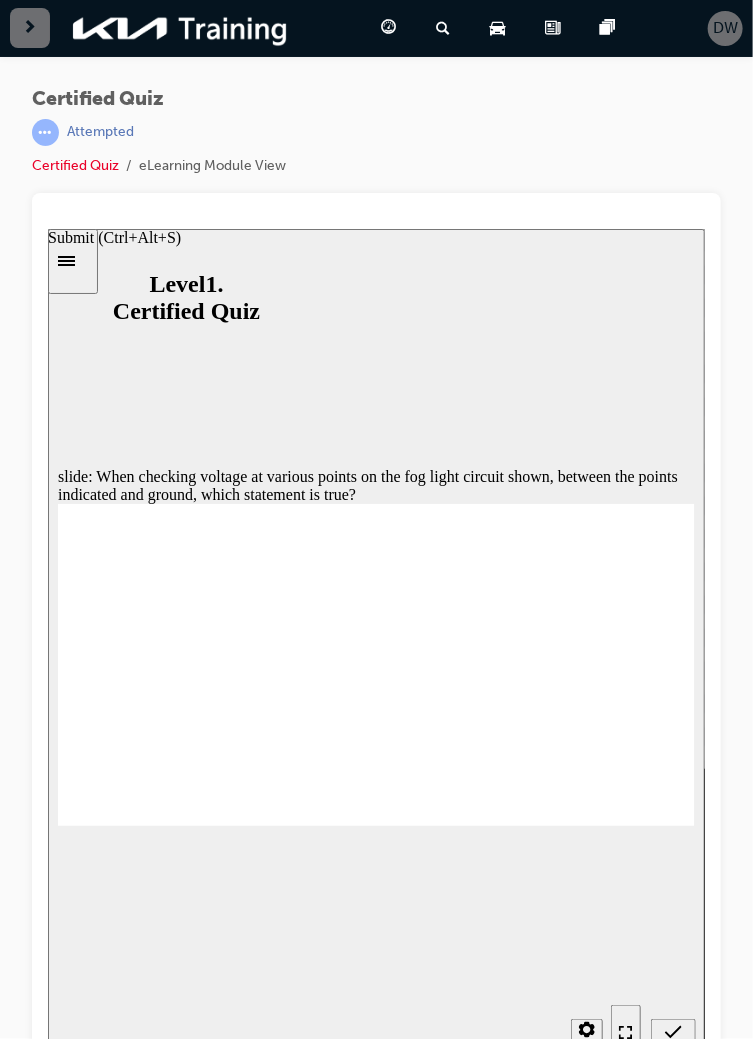 click 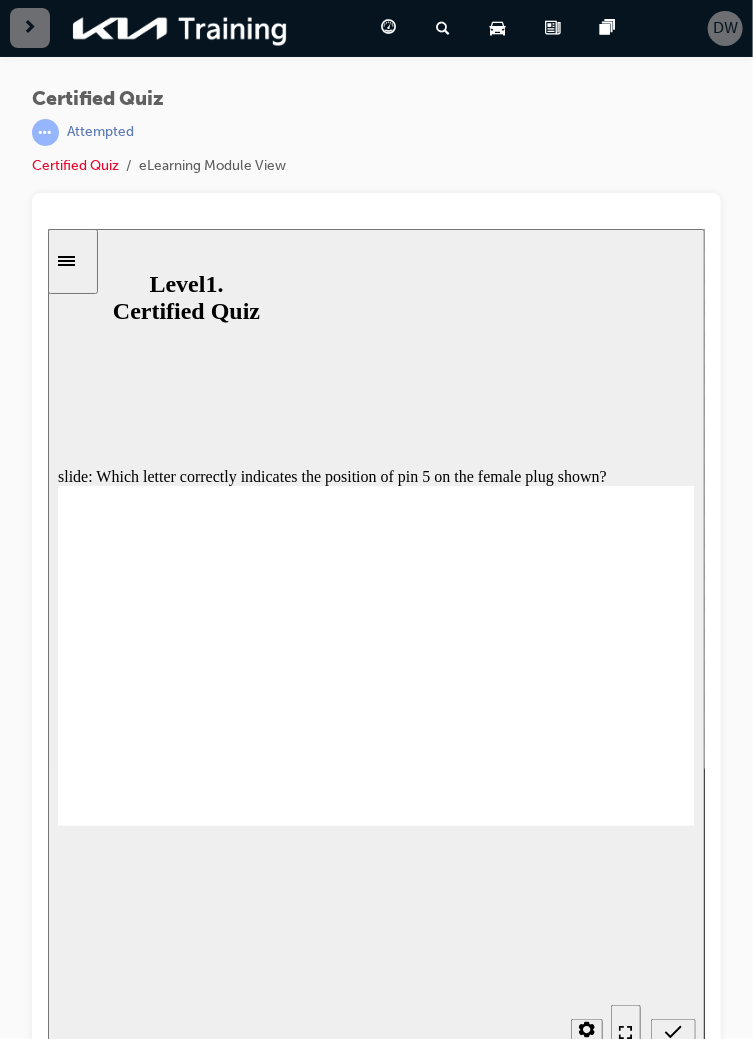 radio on "true" 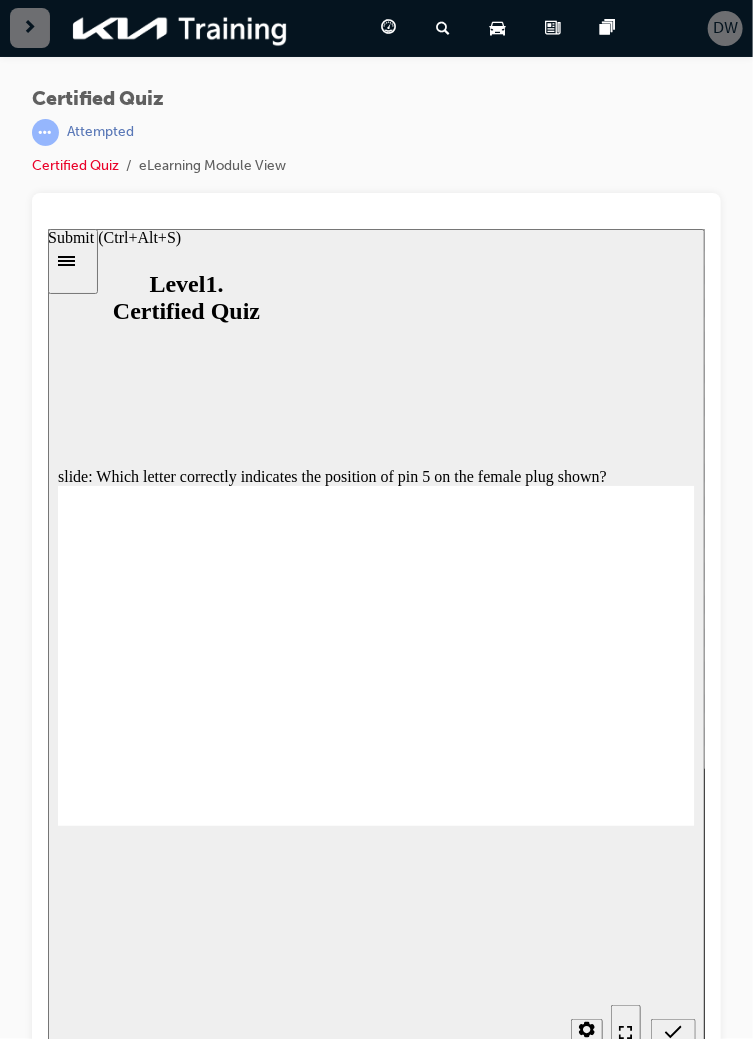 click 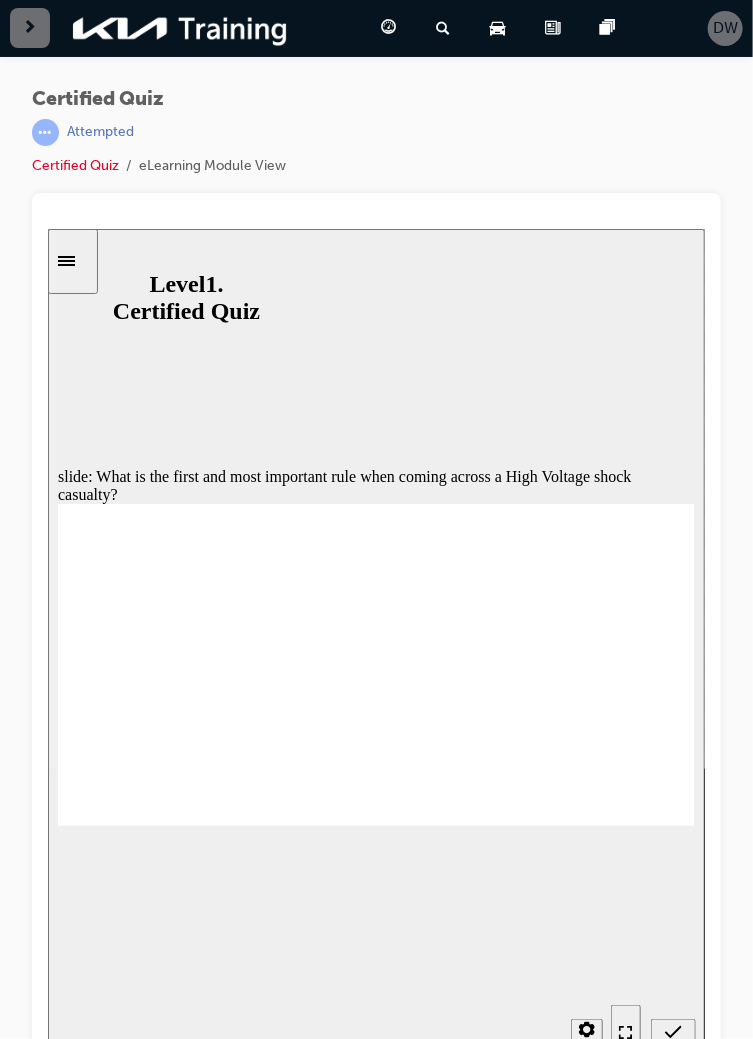 radio on "true" 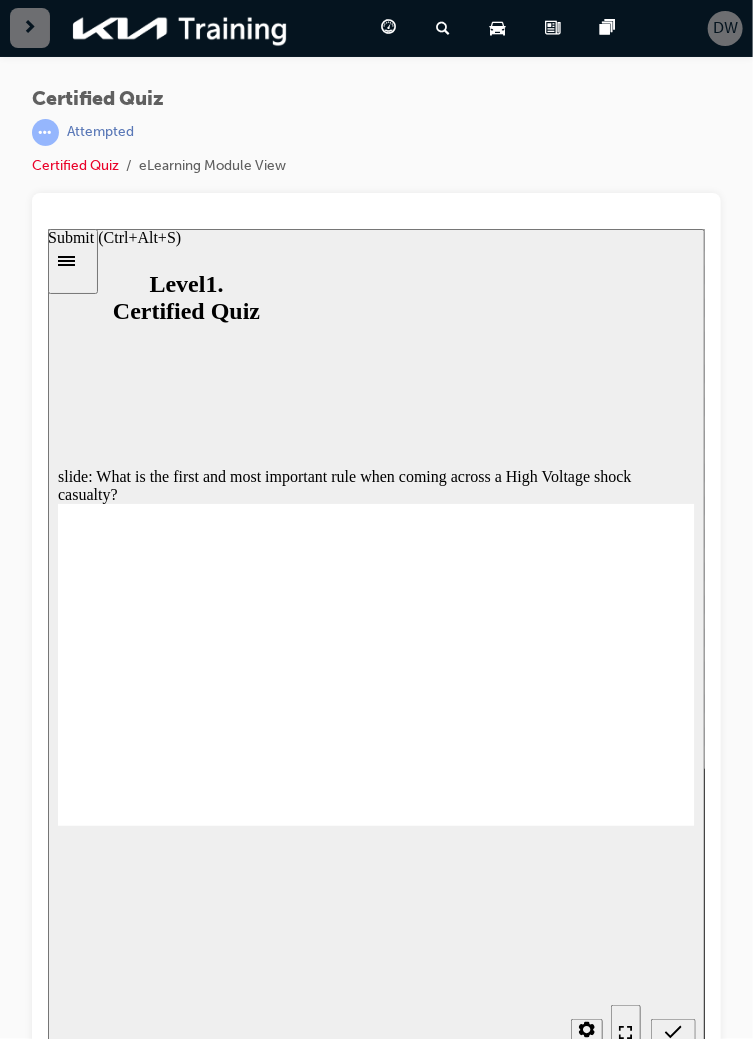 click 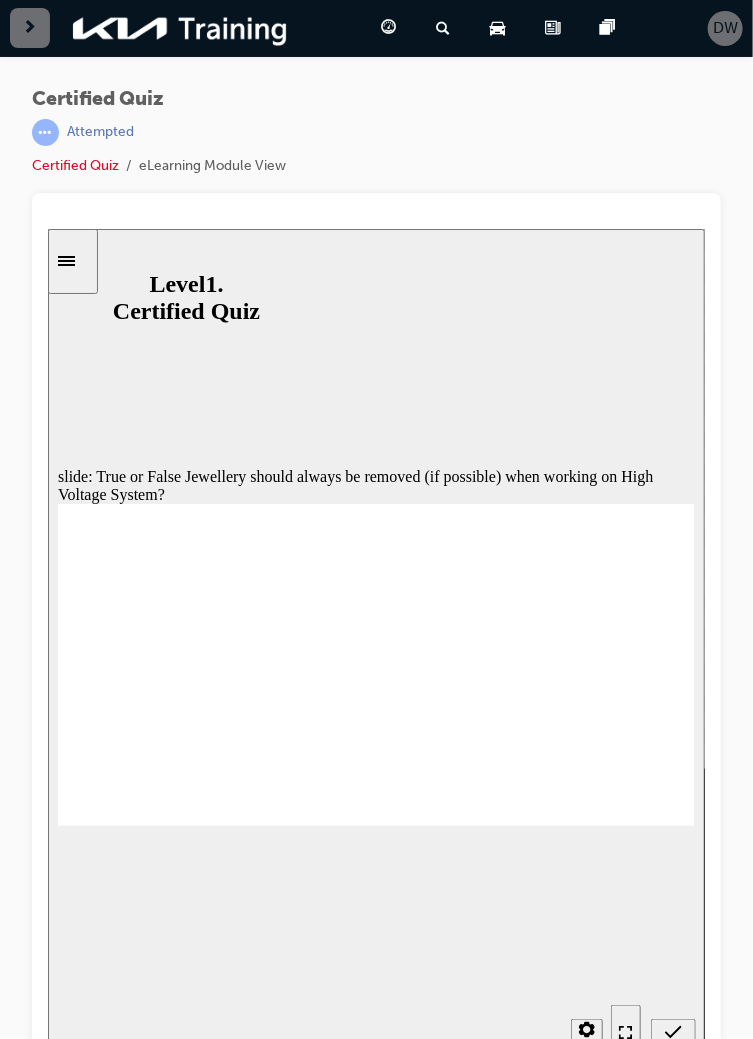 radio on "true" 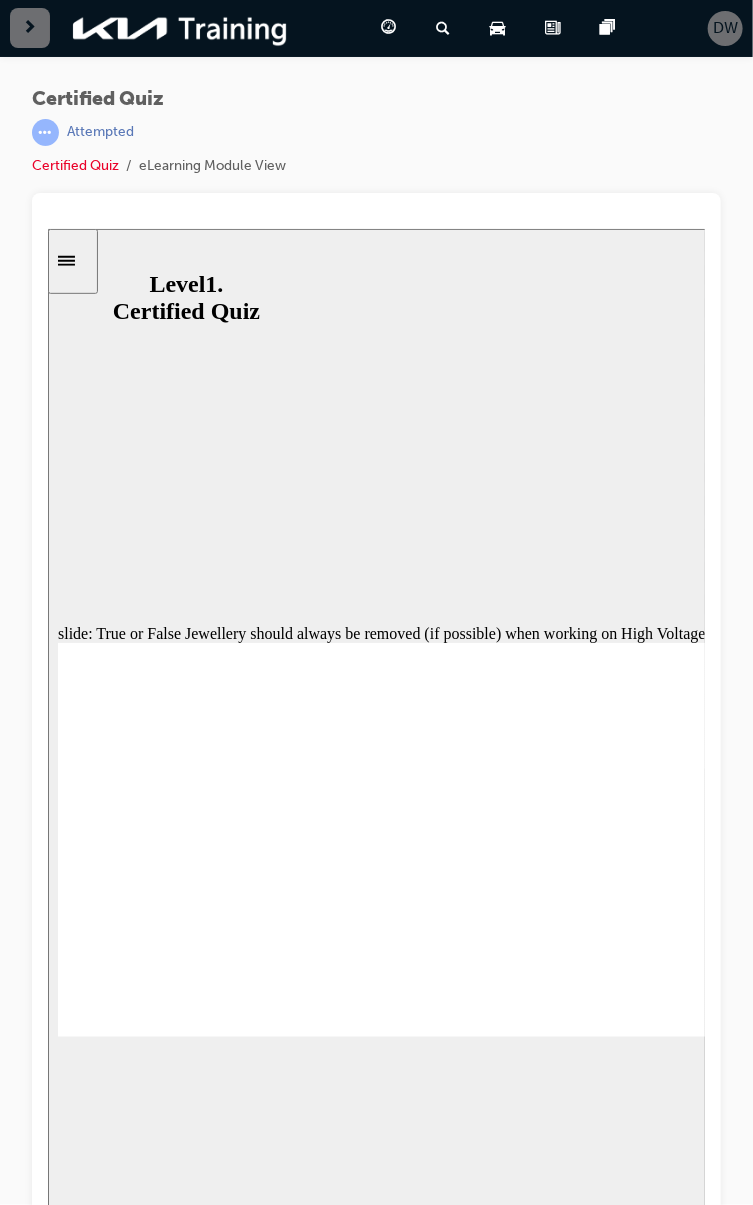 click 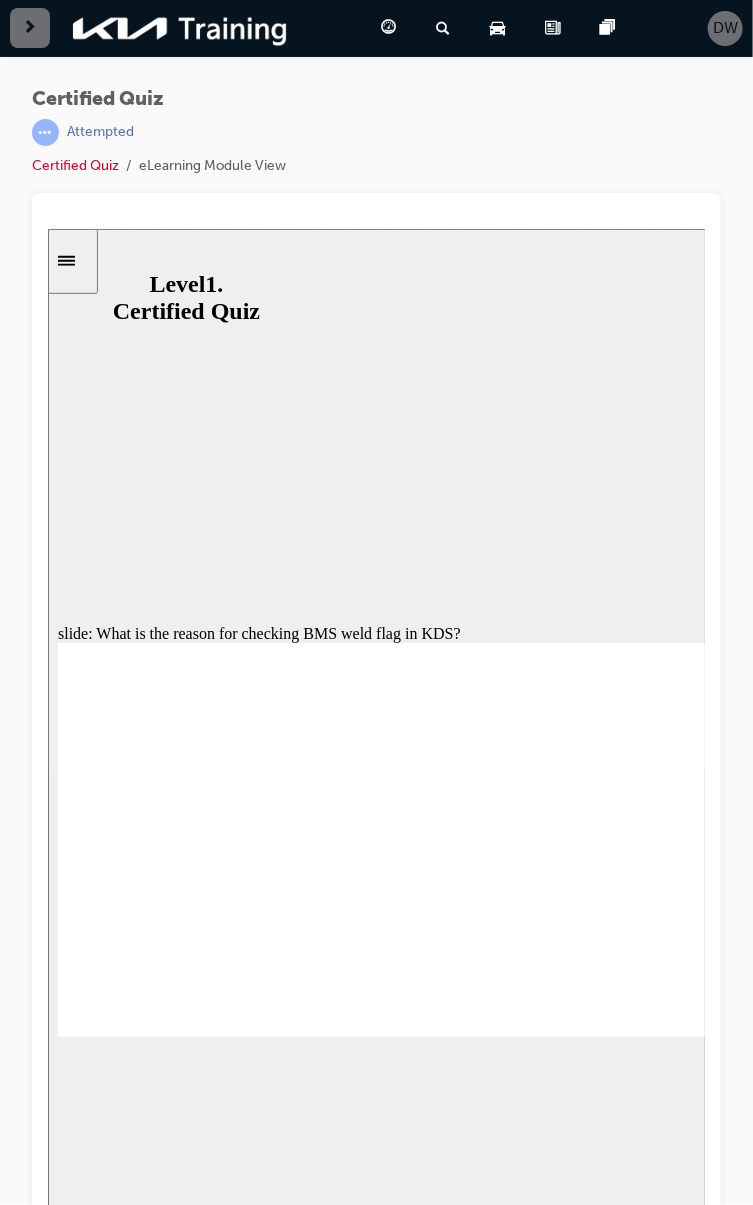 radio on "true" 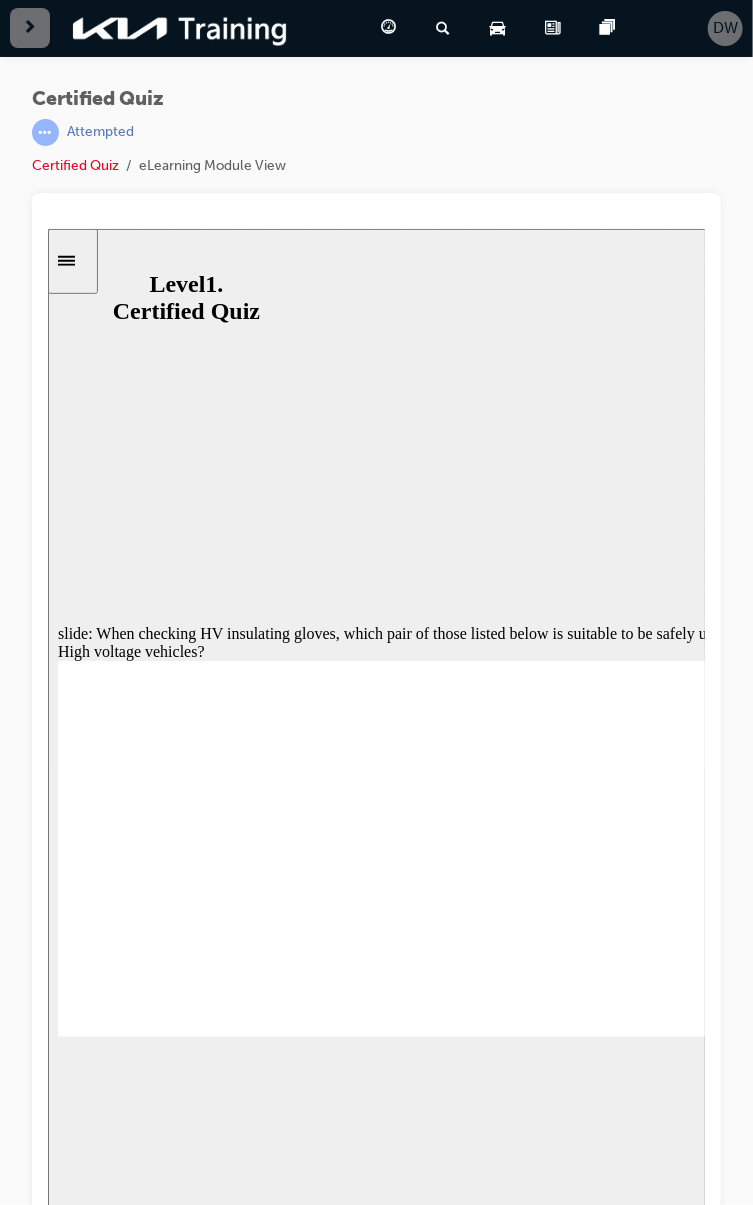 radio on "true" 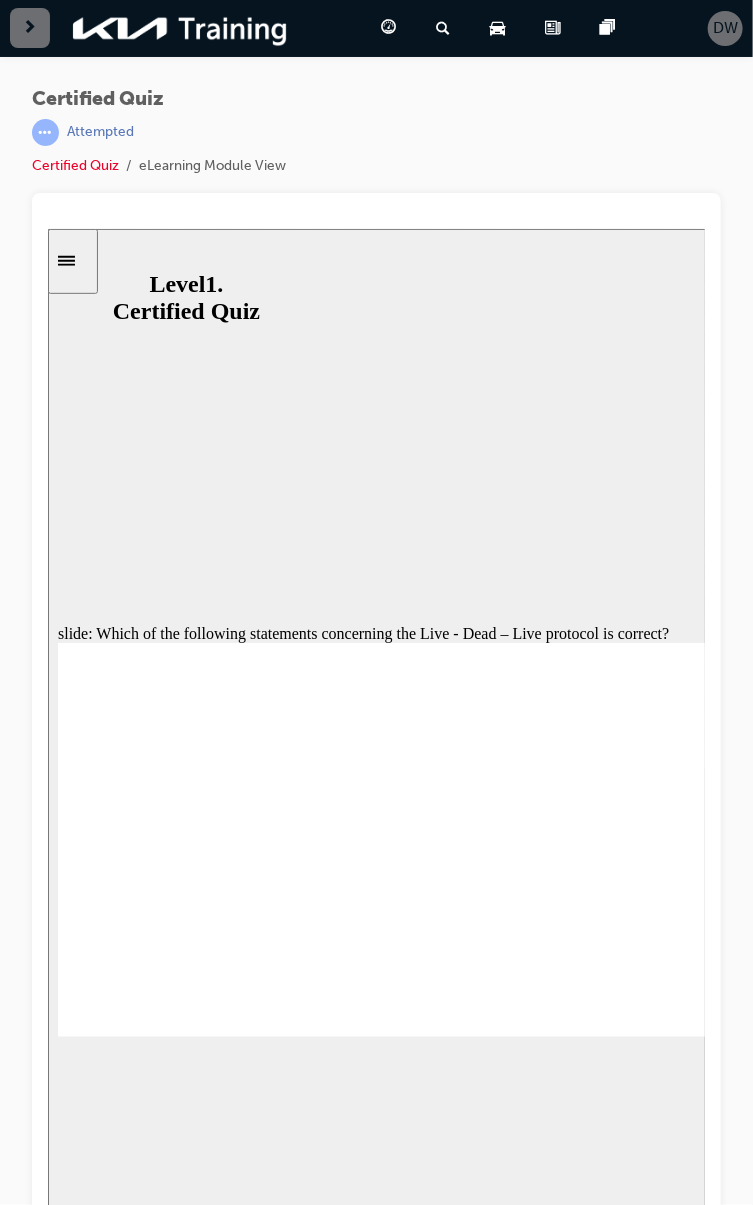 radio on "true" 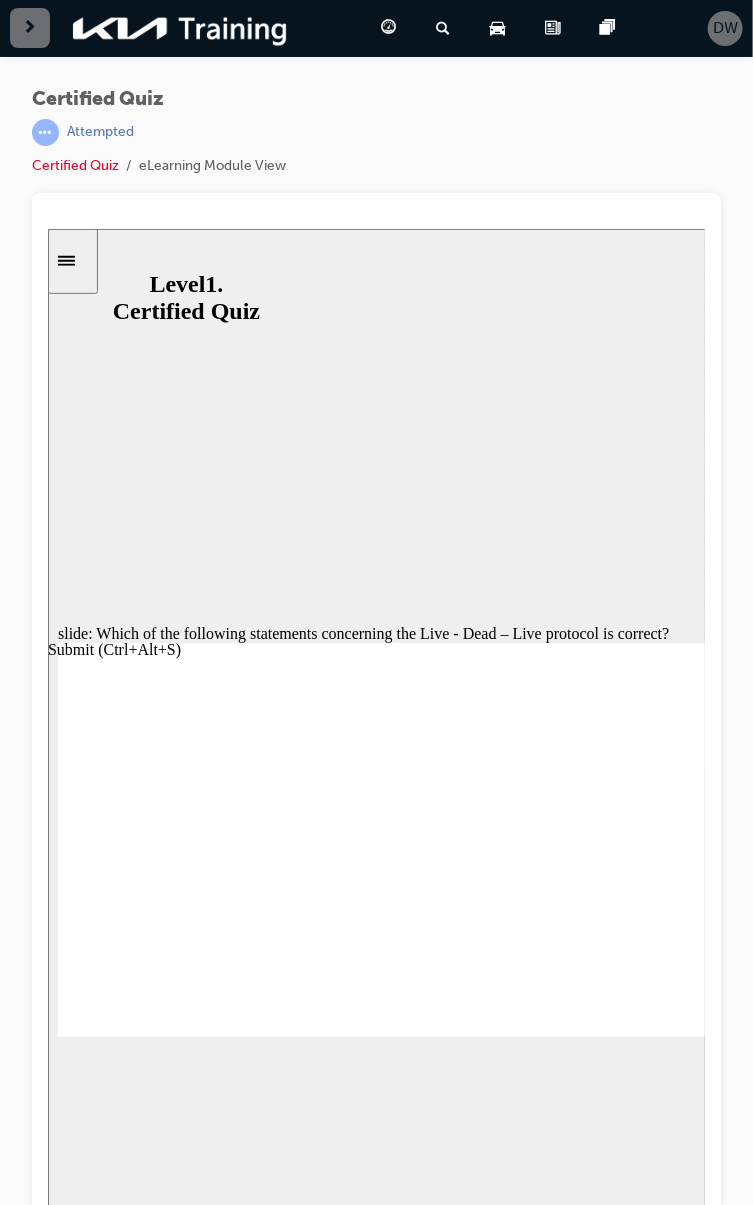 click 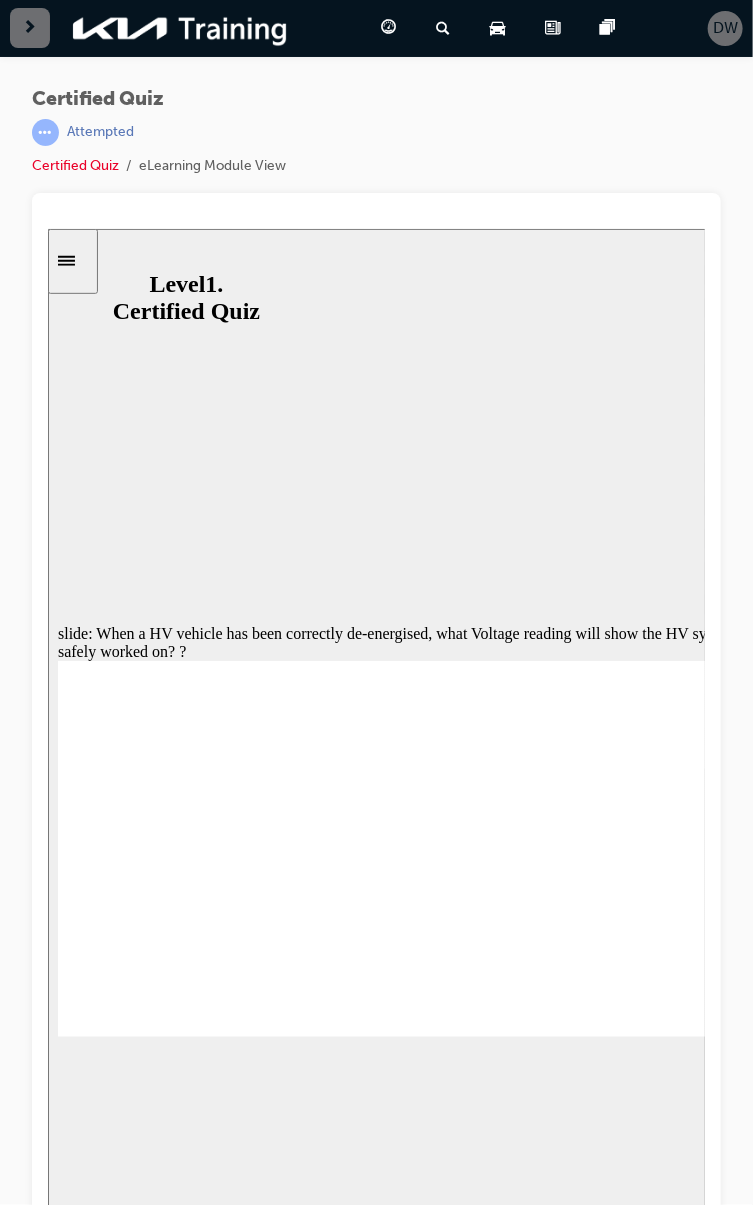 radio on "true" 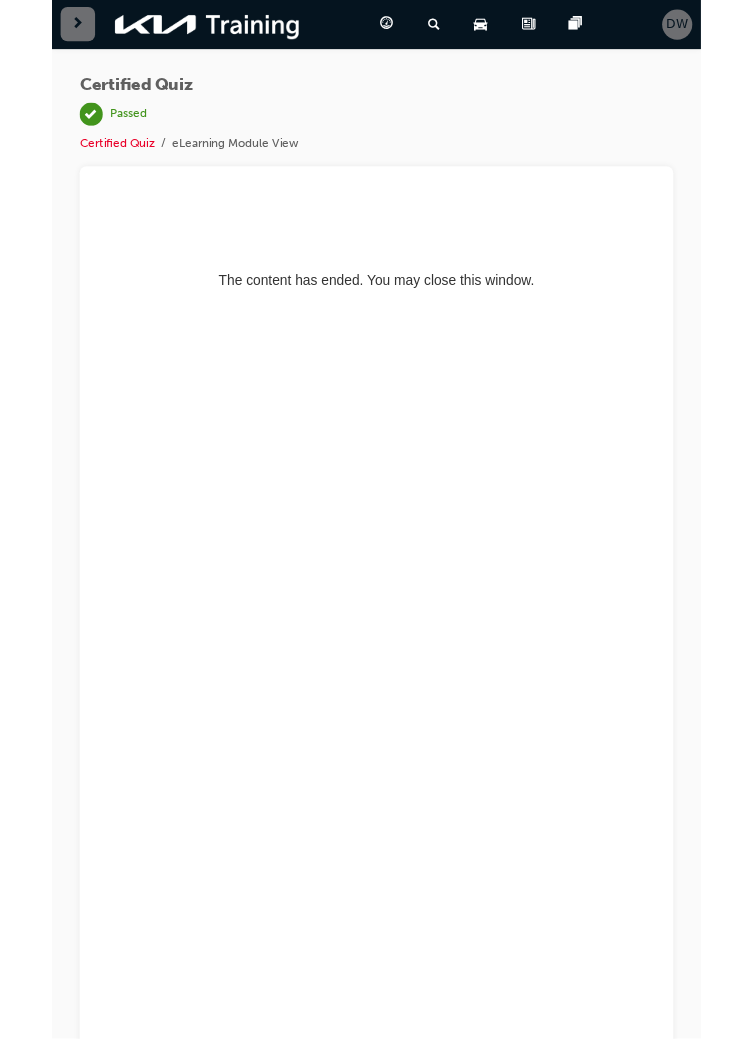 scroll, scrollTop: 0, scrollLeft: 0, axis: both 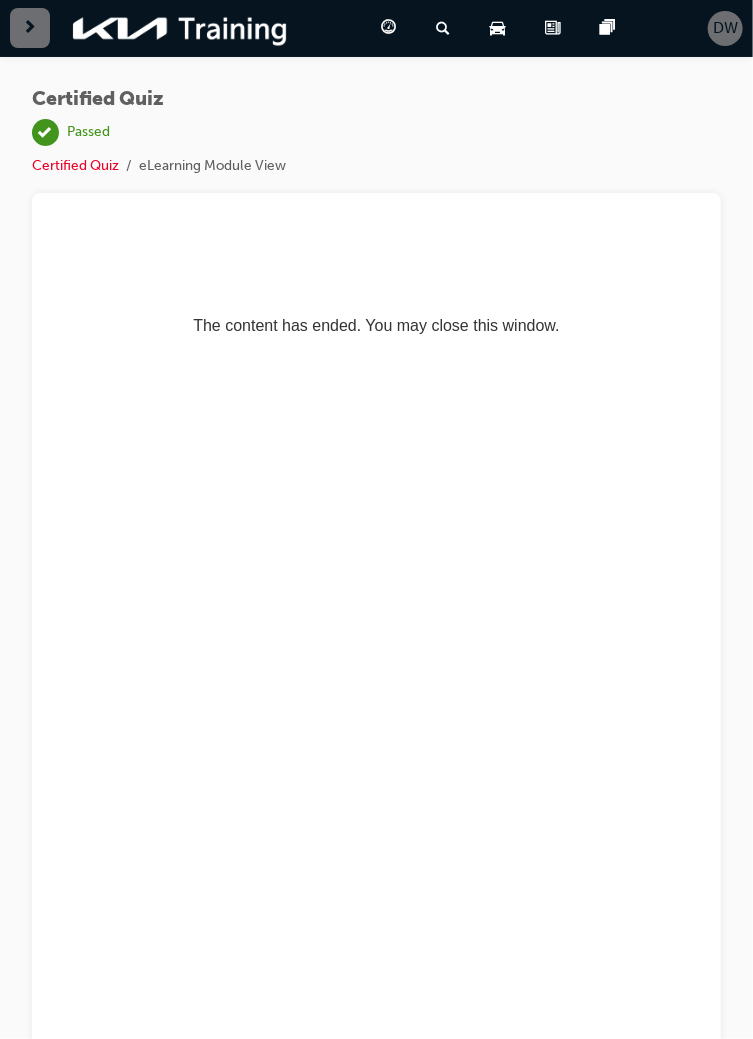click at bounding box center (552, 28) 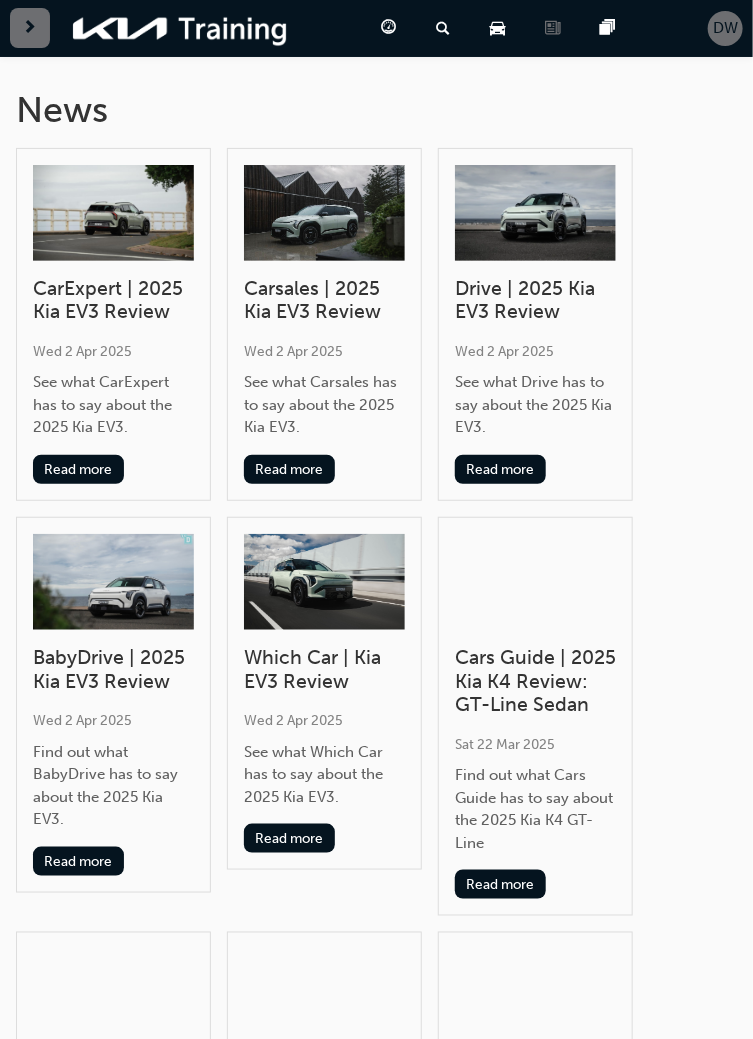 click on "Pages" at bounding box center [611, 28] 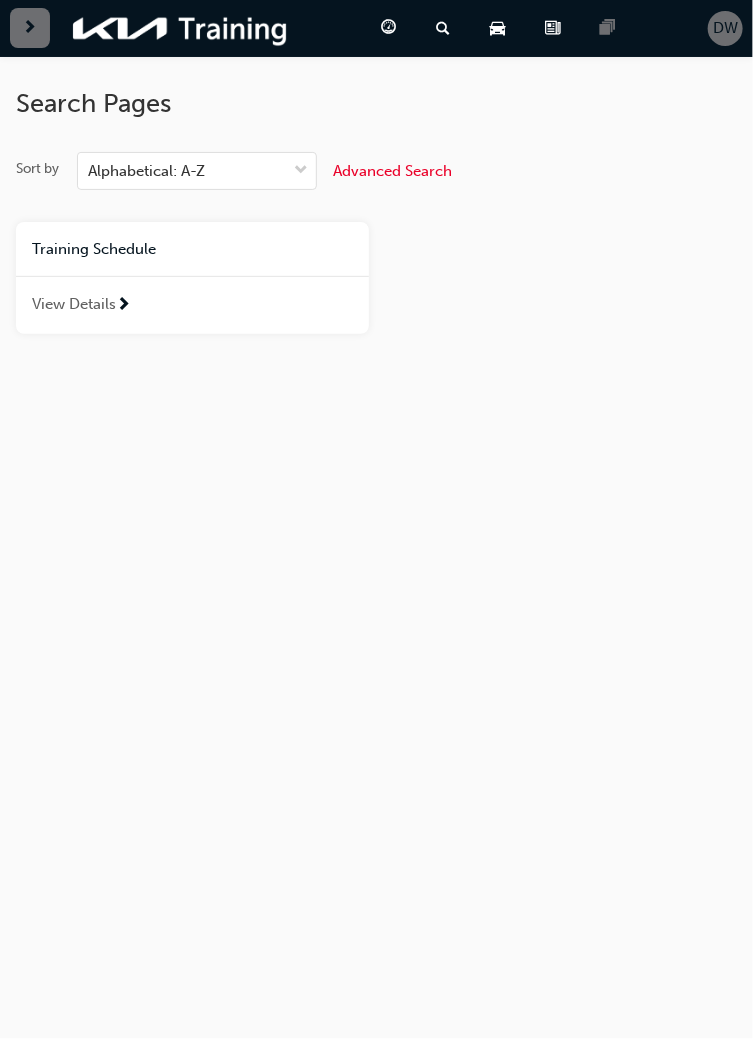 click at bounding box center [497, 28] 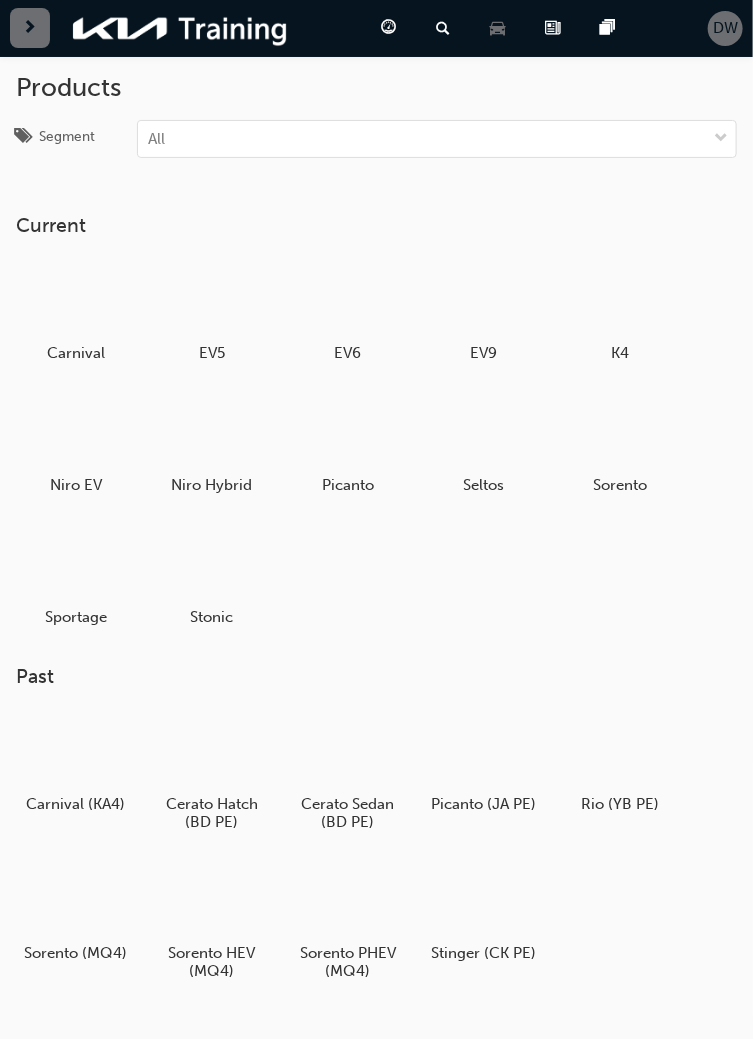 click at bounding box center [443, 28] 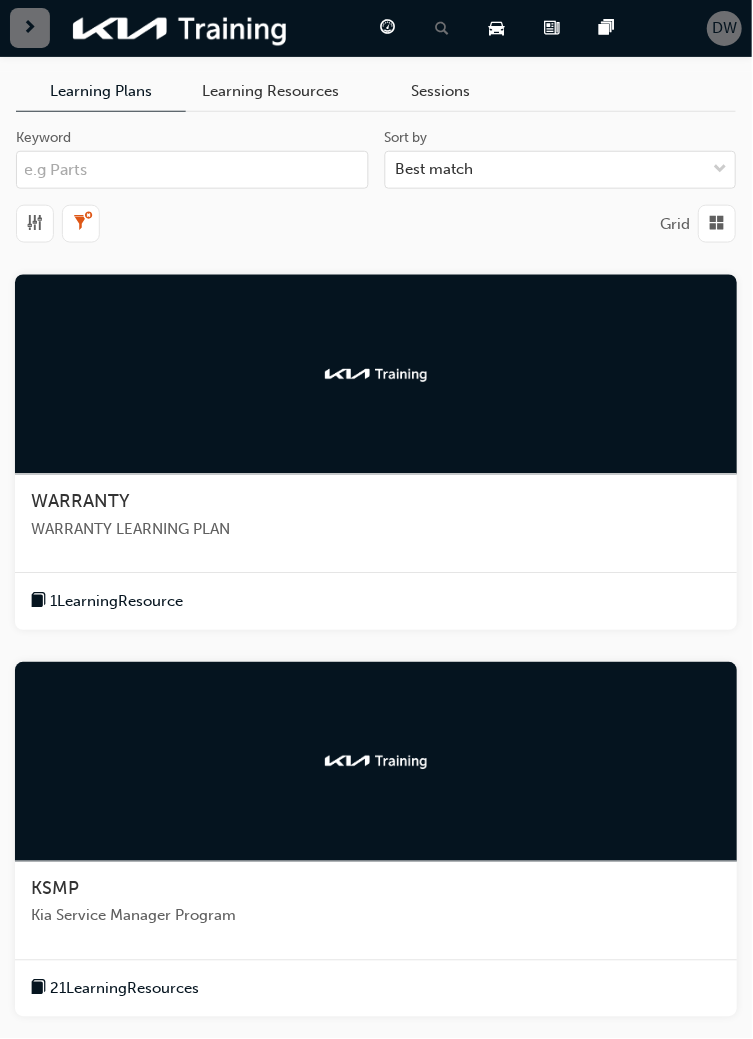 click on "Learning Resources" at bounding box center [271, 91] 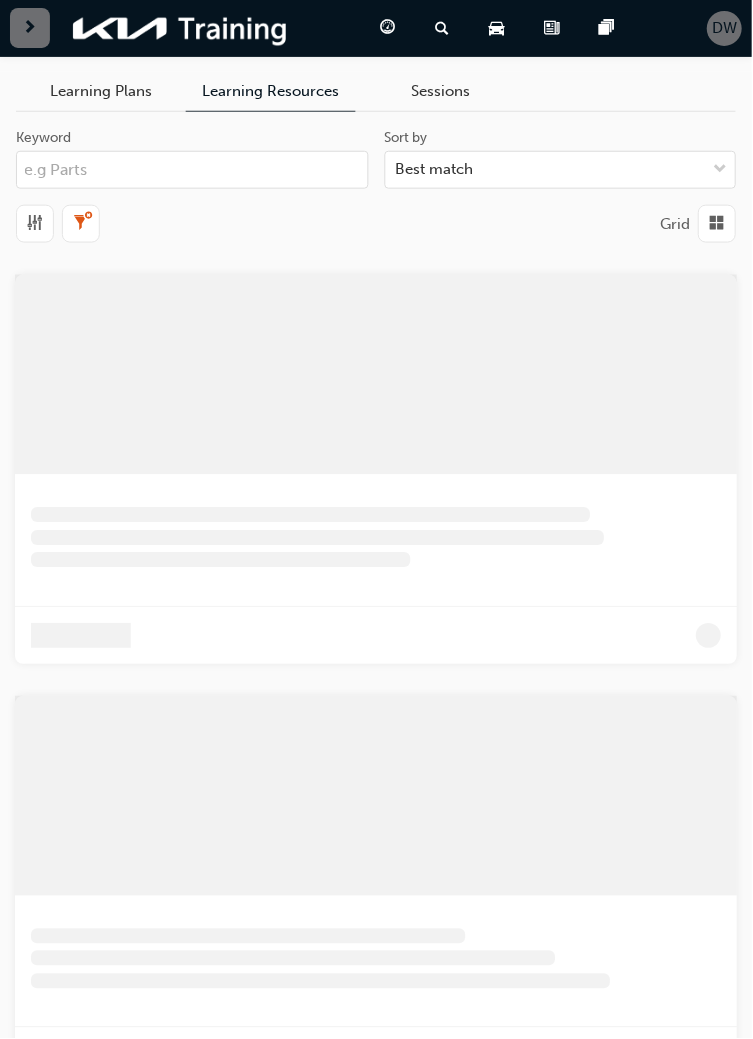 click on "Sessions" at bounding box center (441, 91) 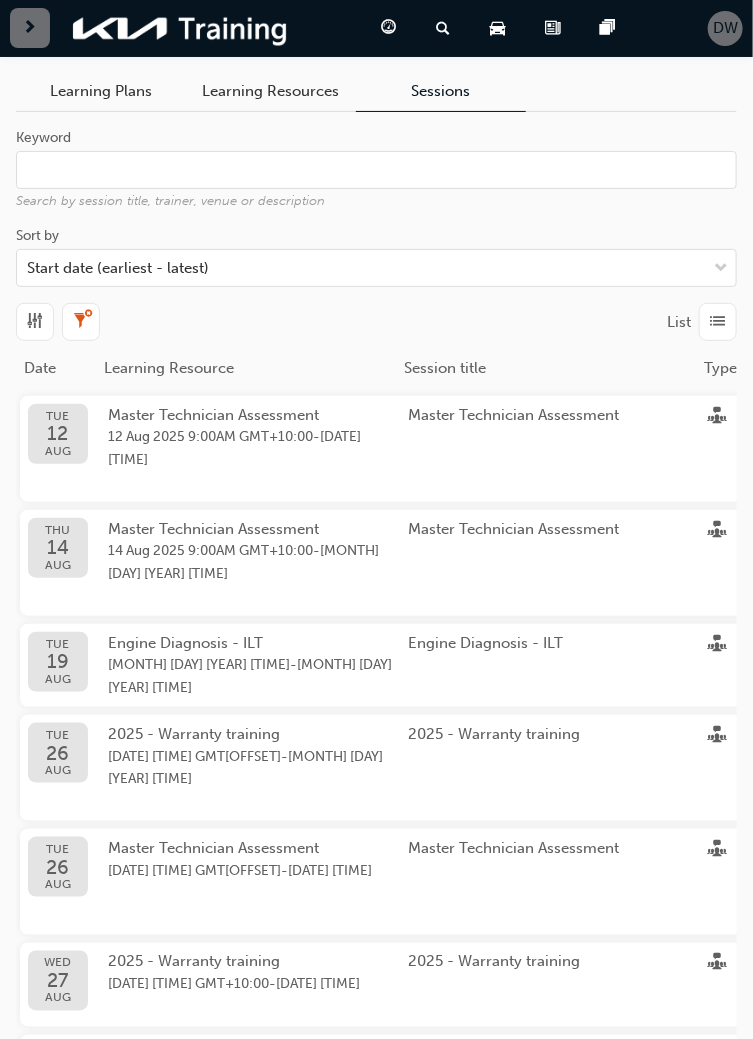 click on "Learning Plans" at bounding box center (101, 91) 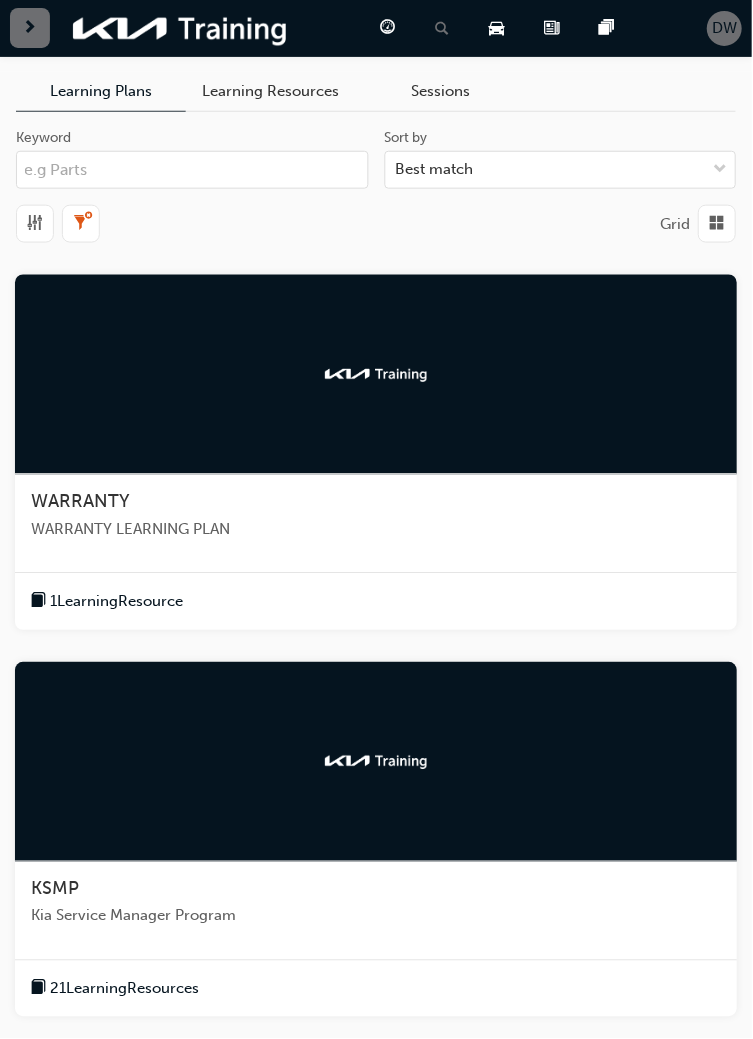 click at bounding box center (30, 28) 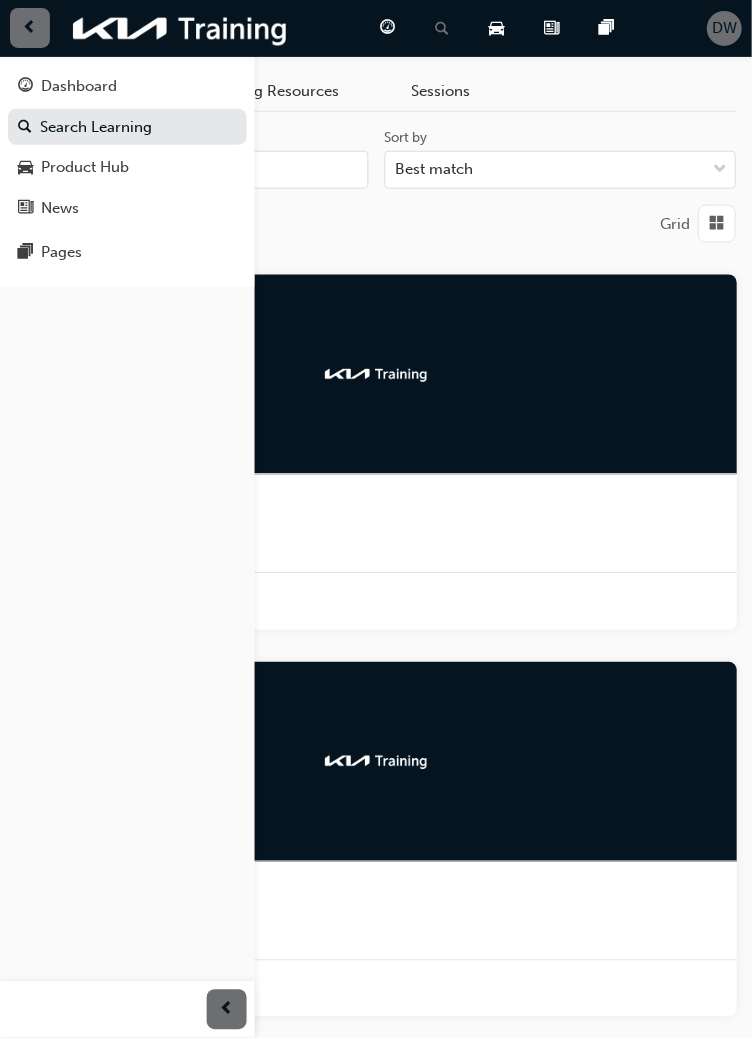 click on "DW" at bounding box center (725, 28) 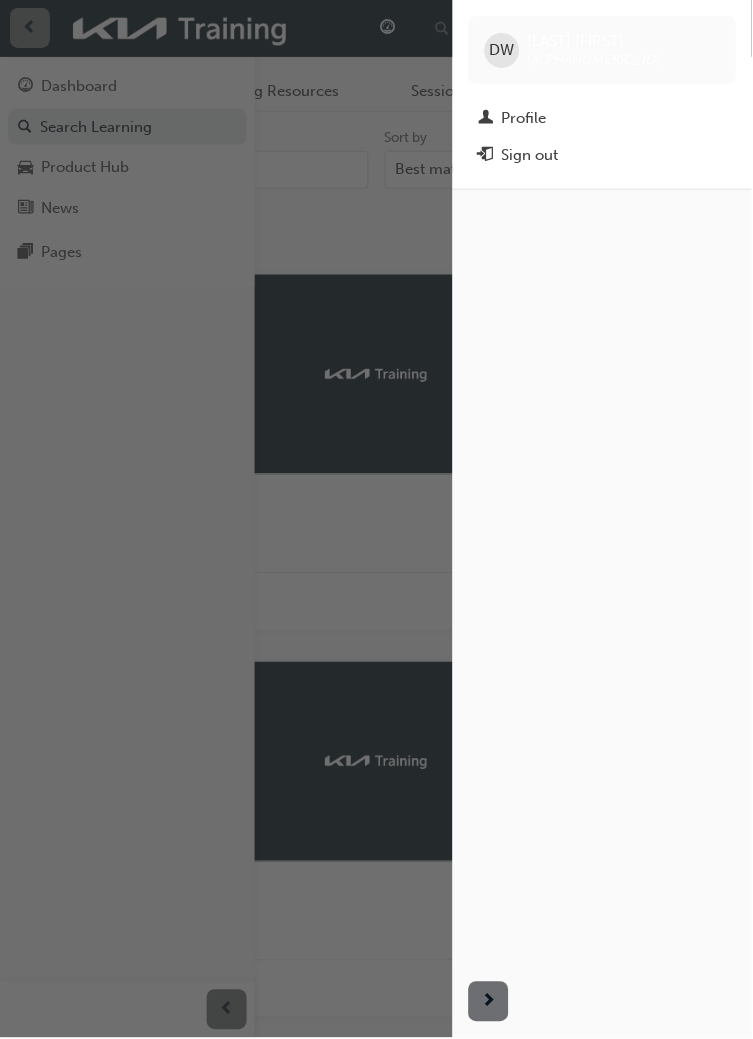 click on "DW Dalton   Waller kau84022j8" at bounding box center [603, 50] 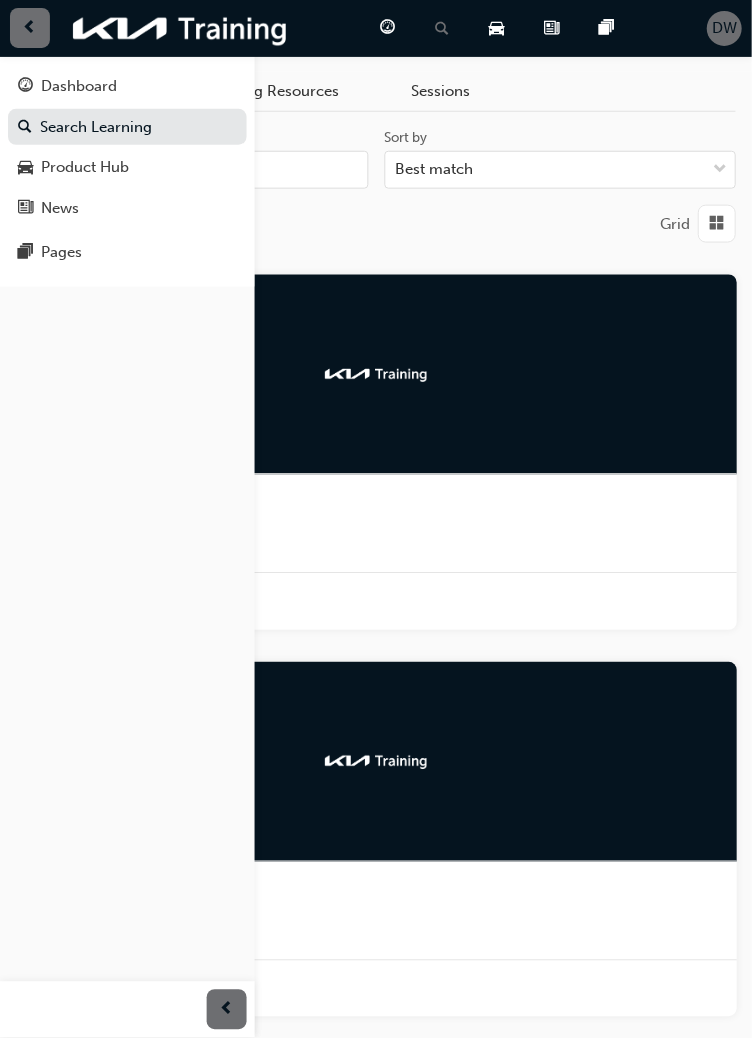 click on "DW" at bounding box center (725, 28) 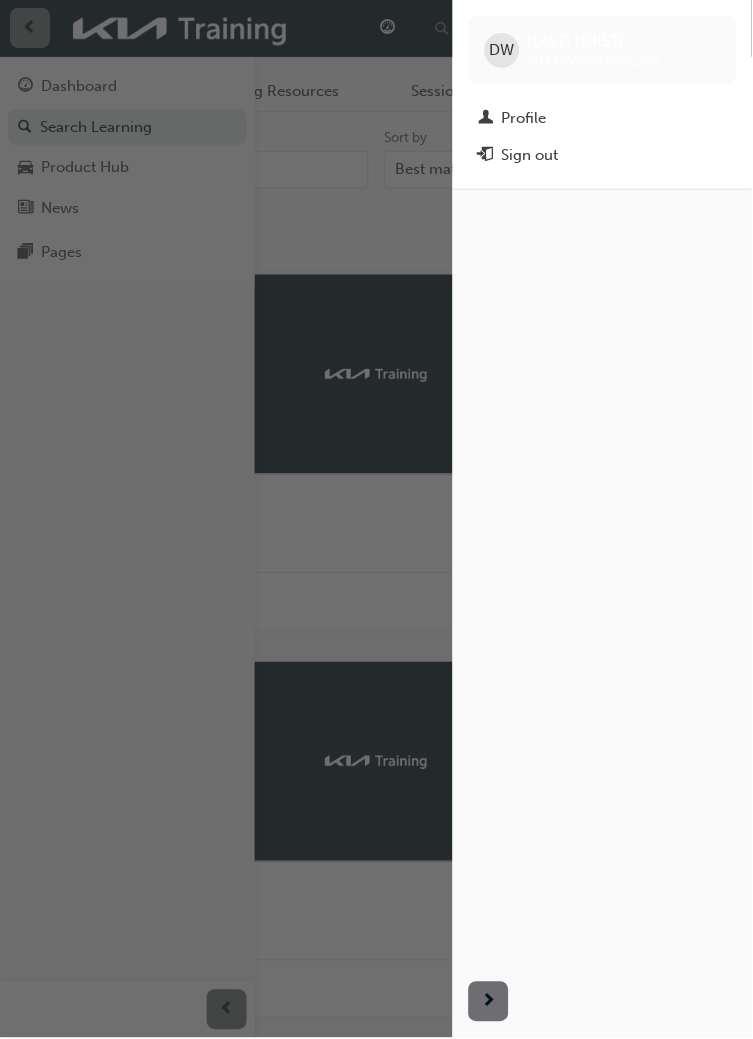 click on "Profile" at bounding box center (603, 118) 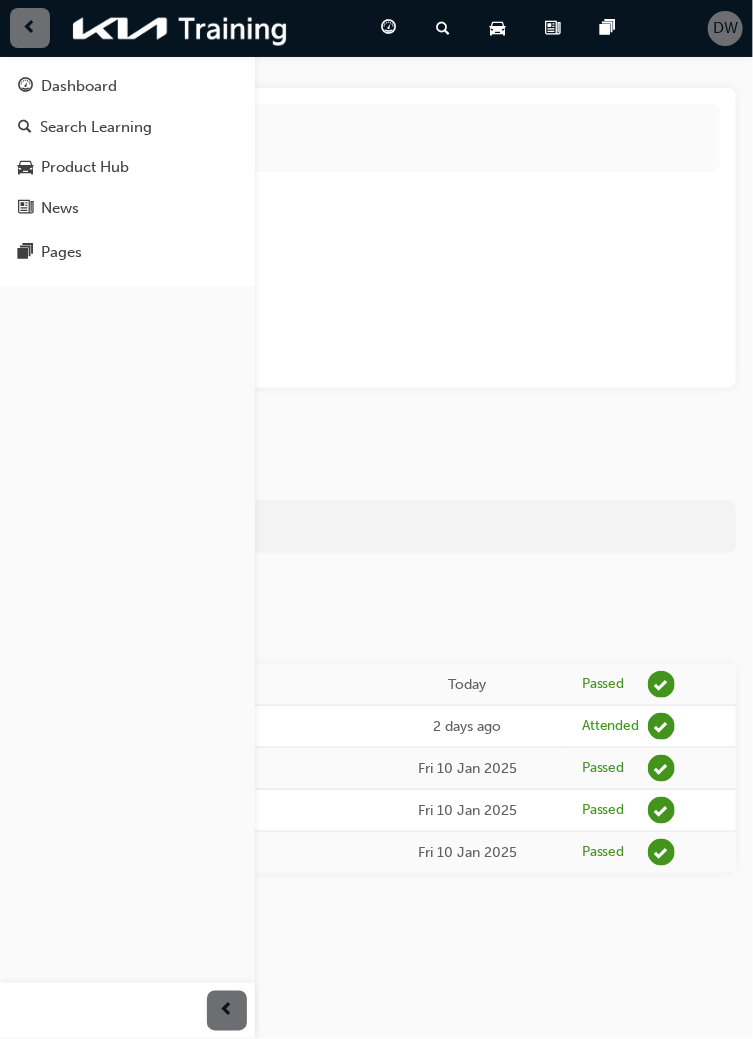 click at bounding box center (30, 28) 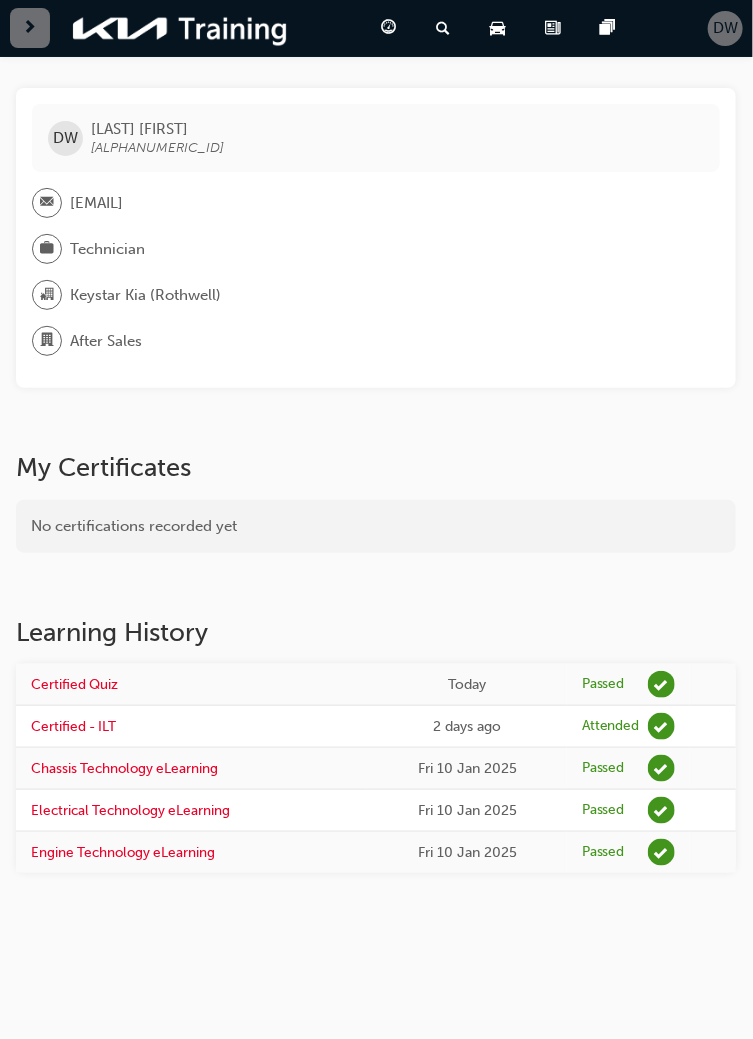 click on "DW" at bounding box center (725, 28) 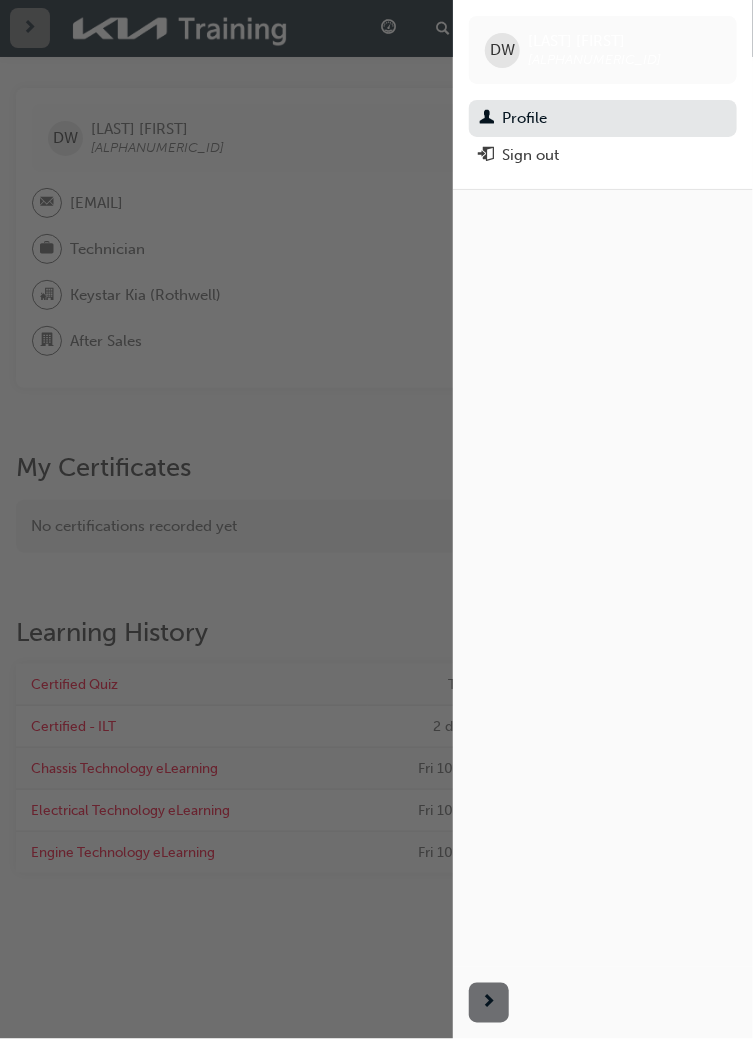 click on "Sign out" at bounding box center (603, 155) 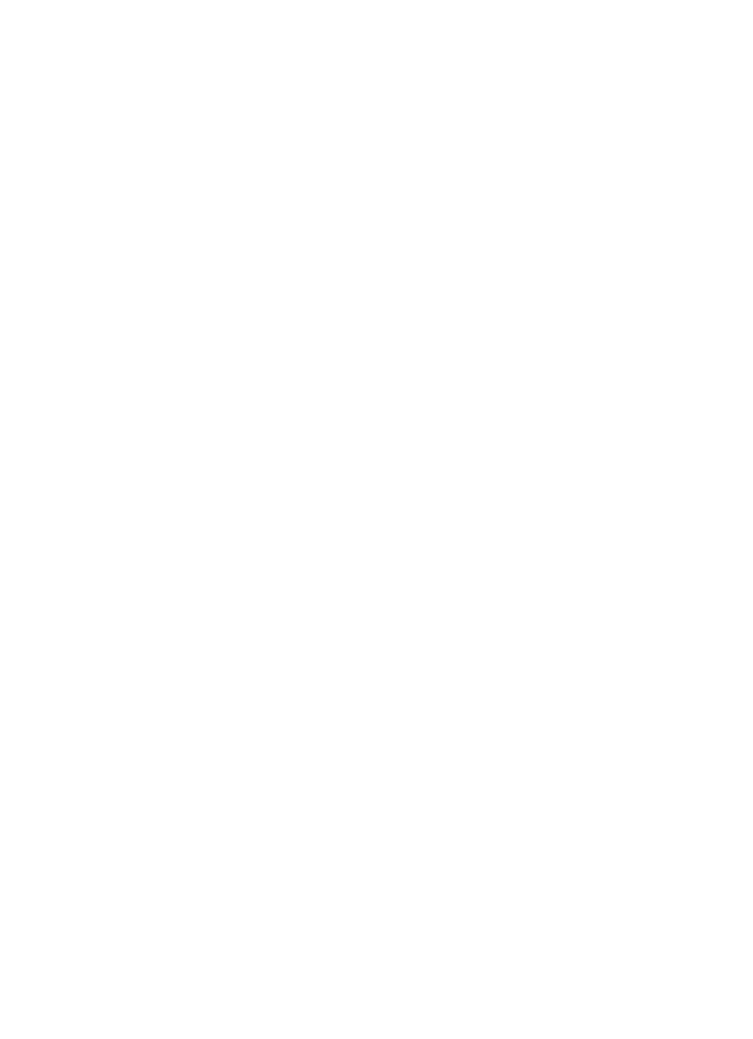 scroll, scrollTop: 0, scrollLeft: 0, axis: both 